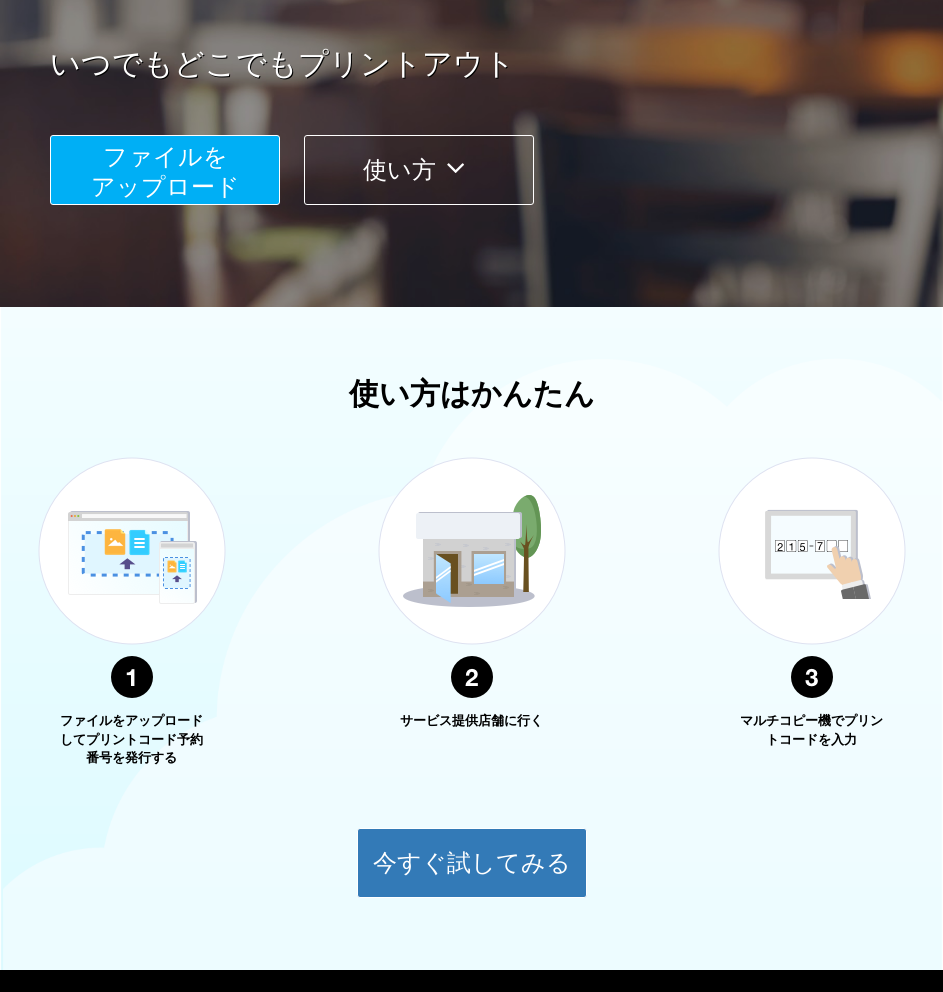 scroll, scrollTop: 0, scrollLeft: 0, axis: both 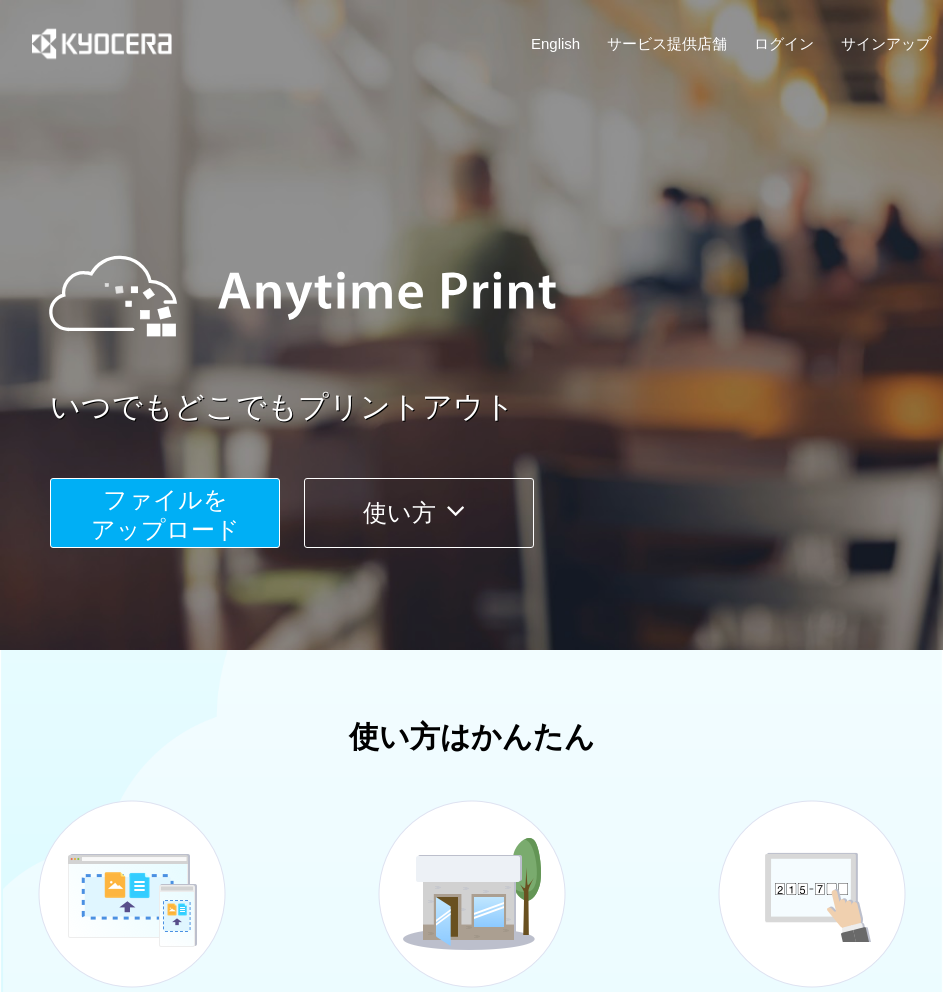 drag, startPoint x: 476, startPoint y: 385, endPoint x: 468, endPoint y: 372, distance: 15.264338 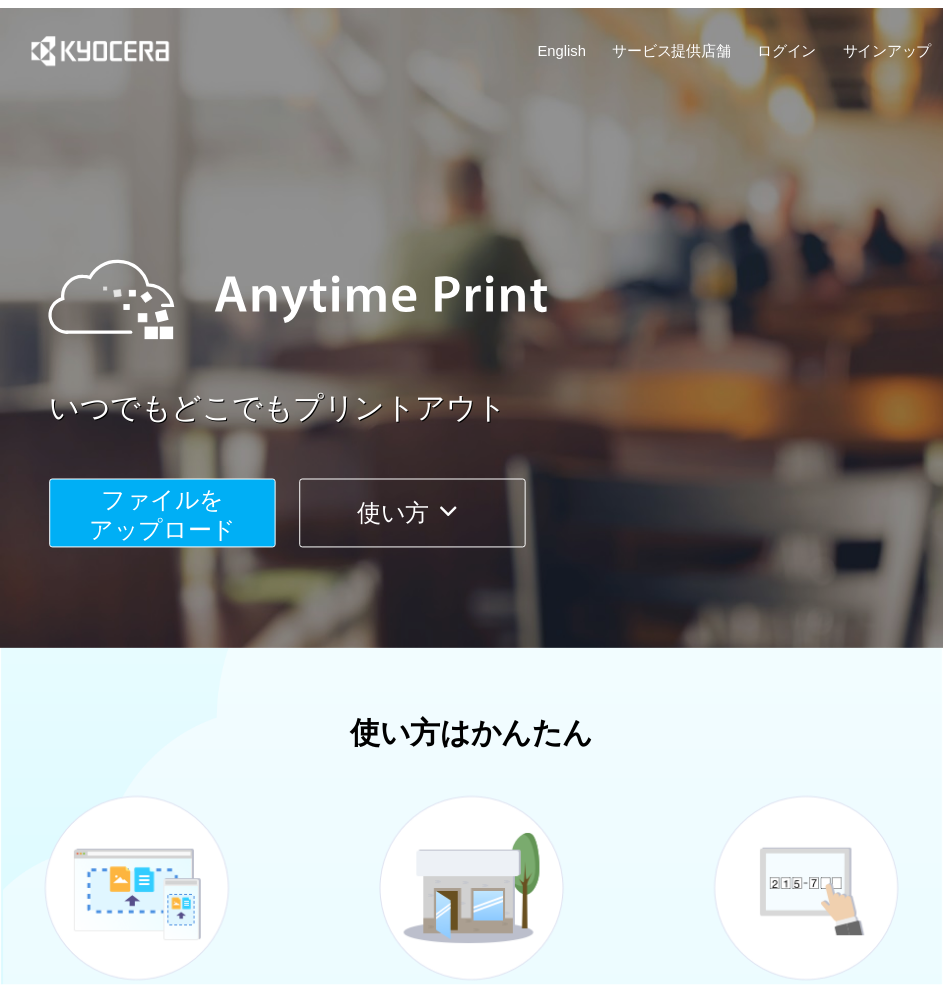 scroll, scrollTop: 0, scrollLeft: 0, axis: both 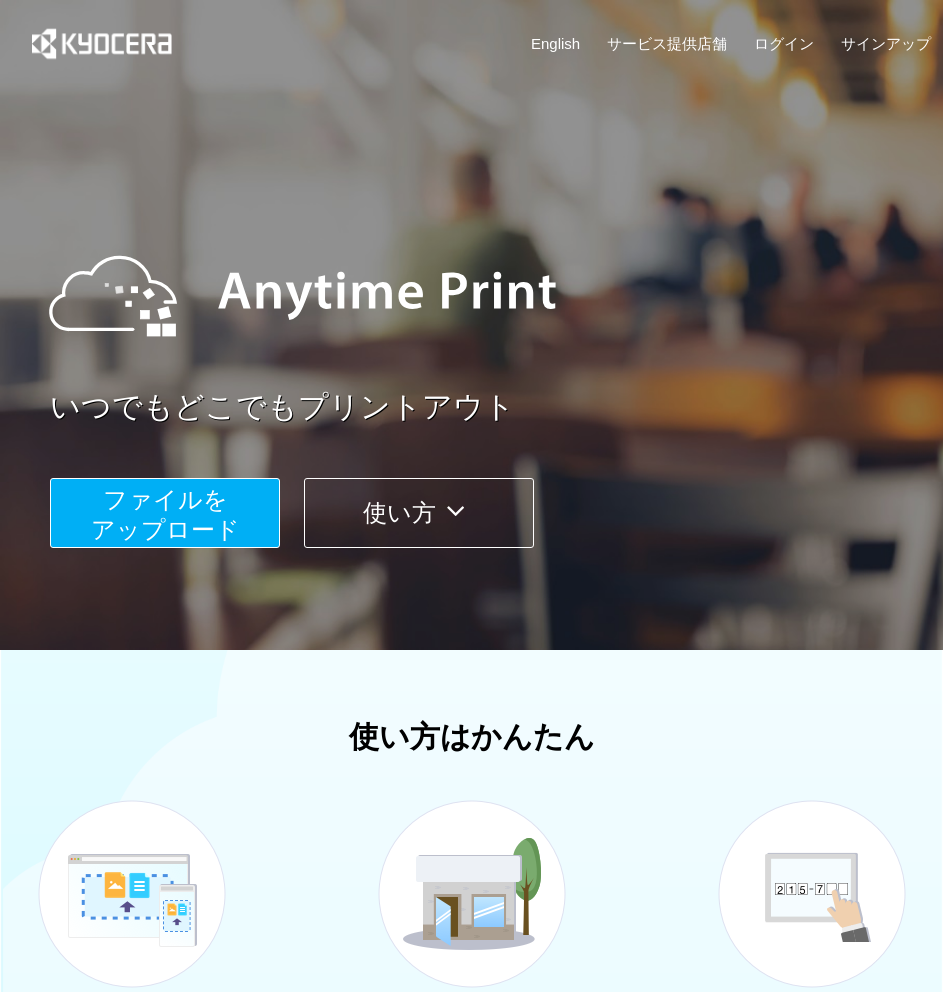 click at bounding box center (455, 511) 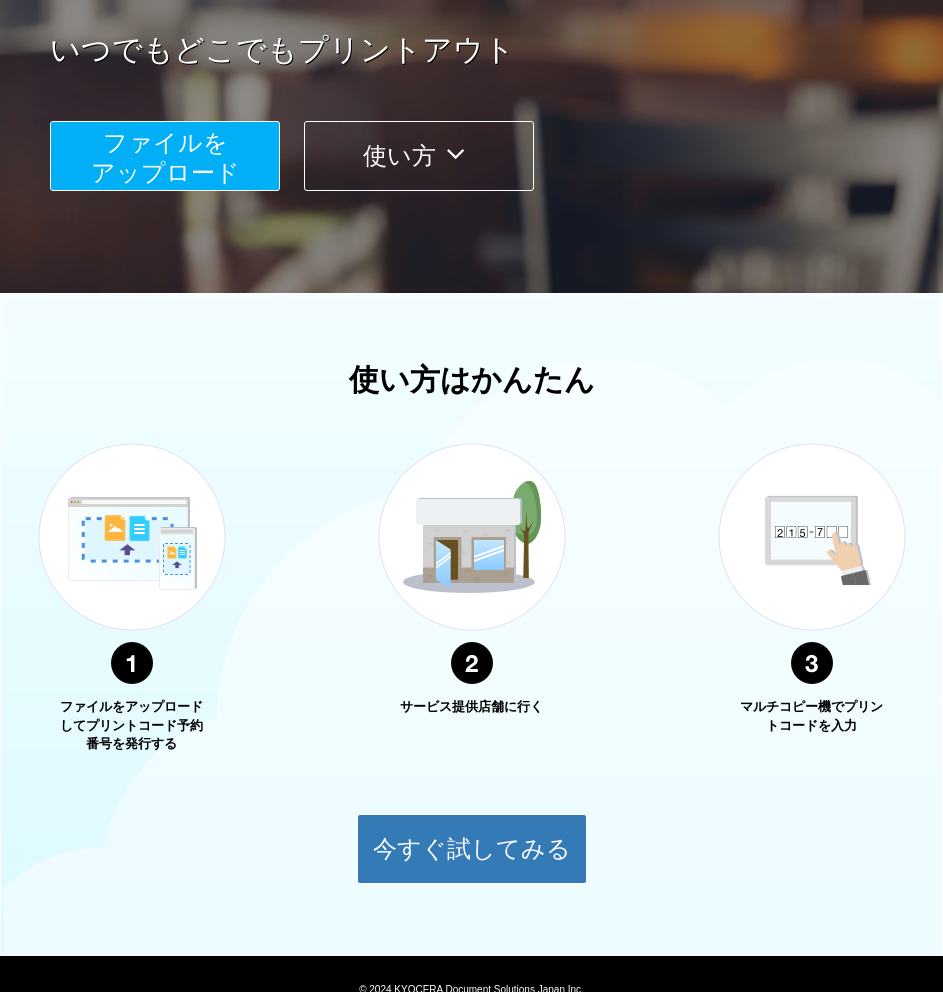 scroll, scrollTop: 446, scrollLeft: 0, axis: vertical 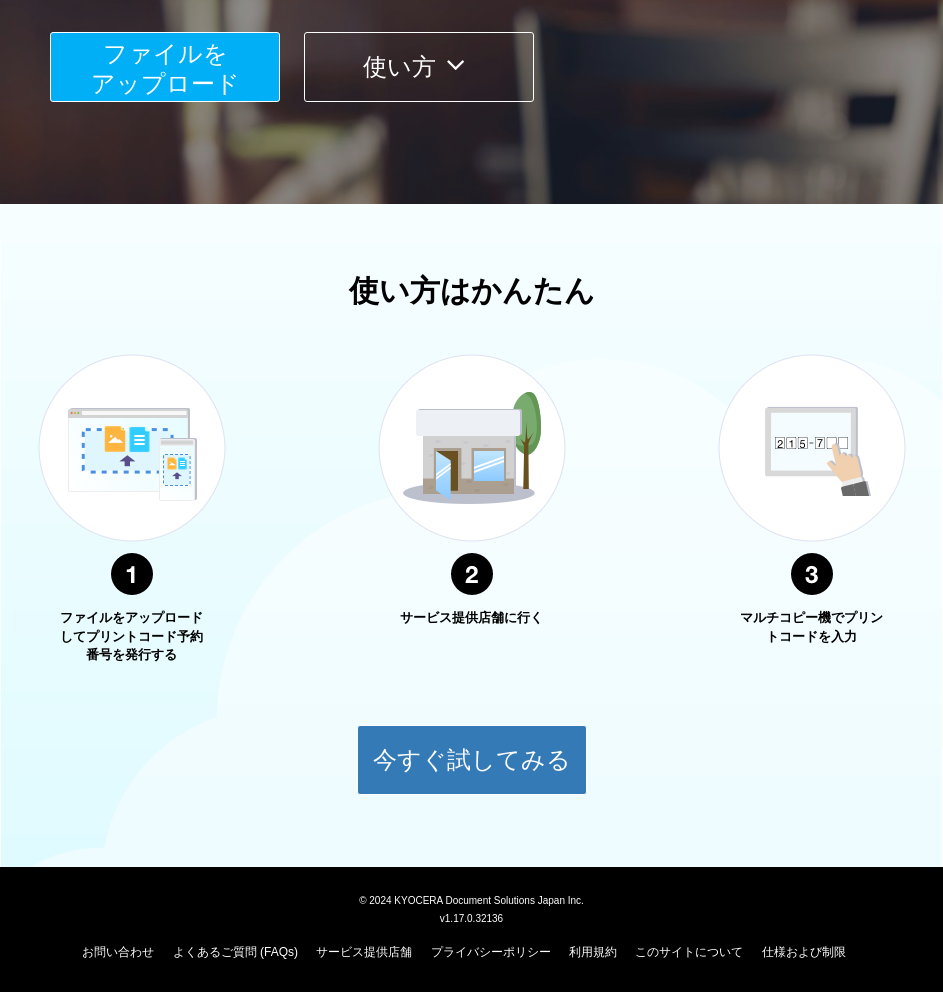 click on "ファイルを ​​アップロード" at bounding box center (165, 68) 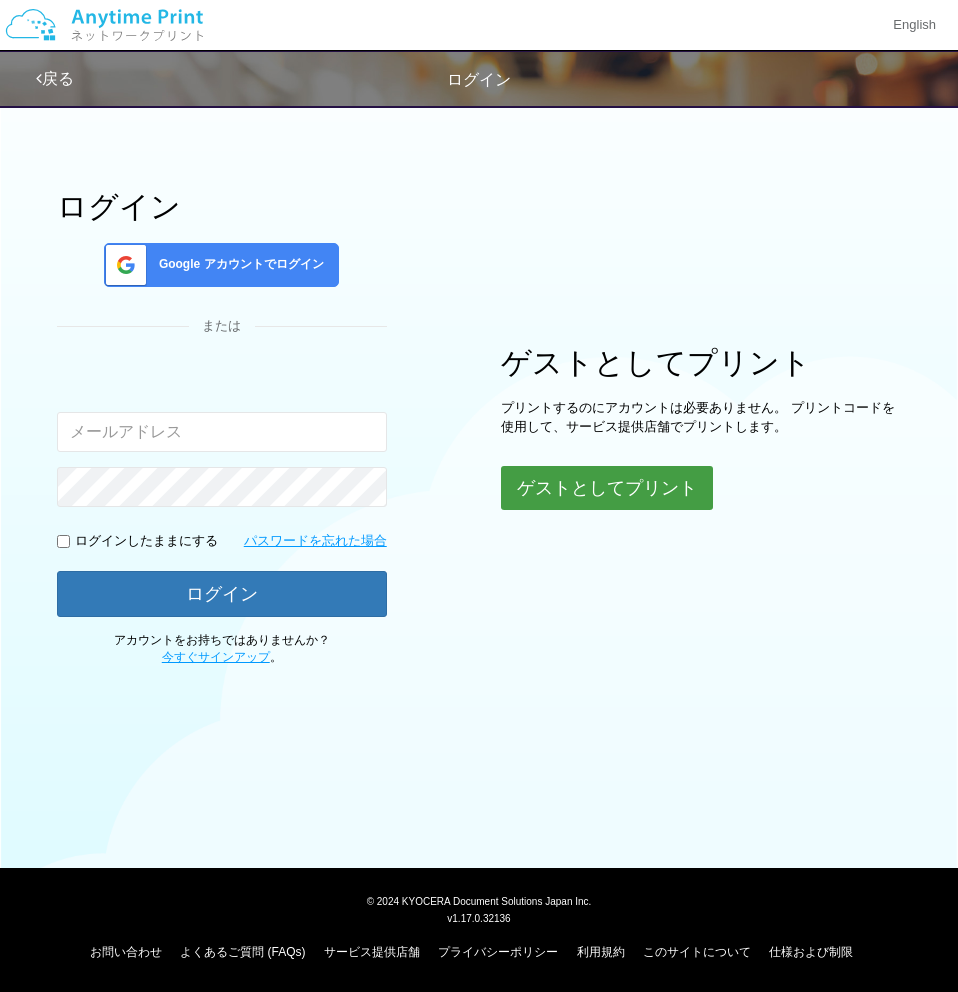 click on "ゲストとしてプリント" at bounding box center [607, 488] 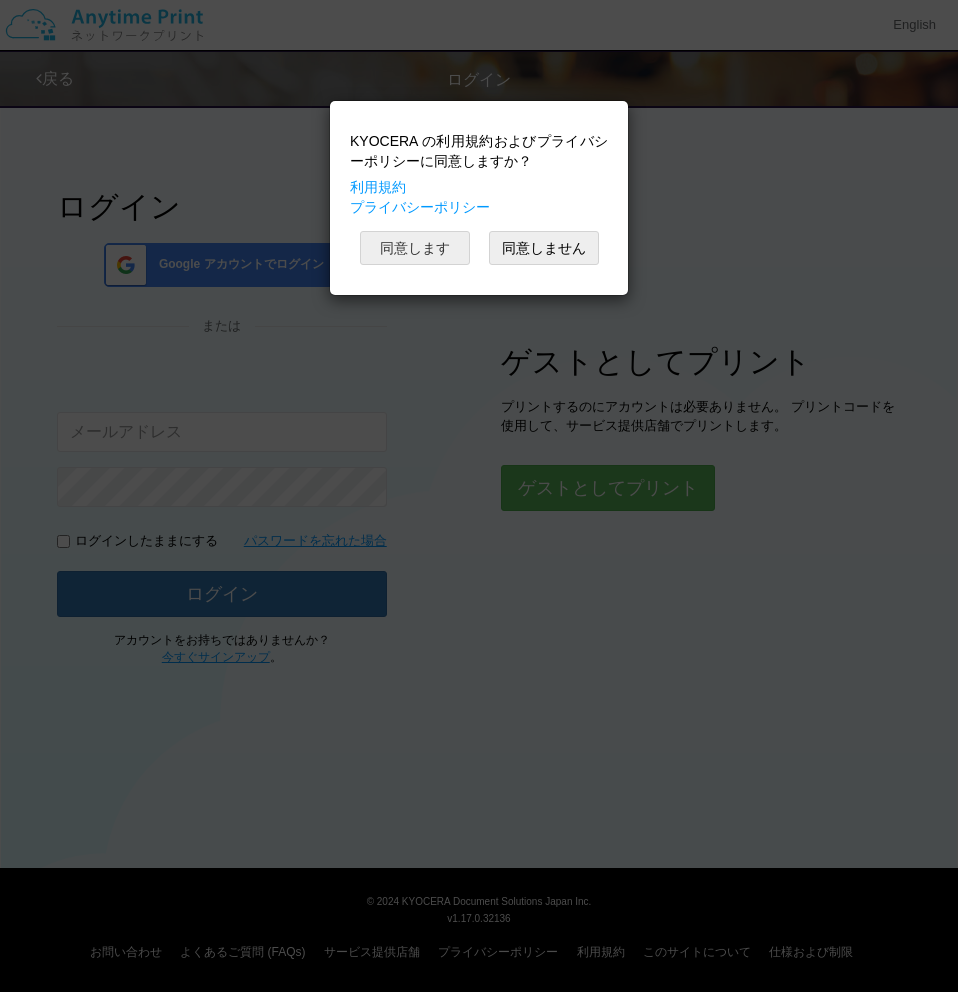 drag, startPoint x: 422, startPoint y: 234, endPoint x: 422, endPoint y: 251, distance: 17 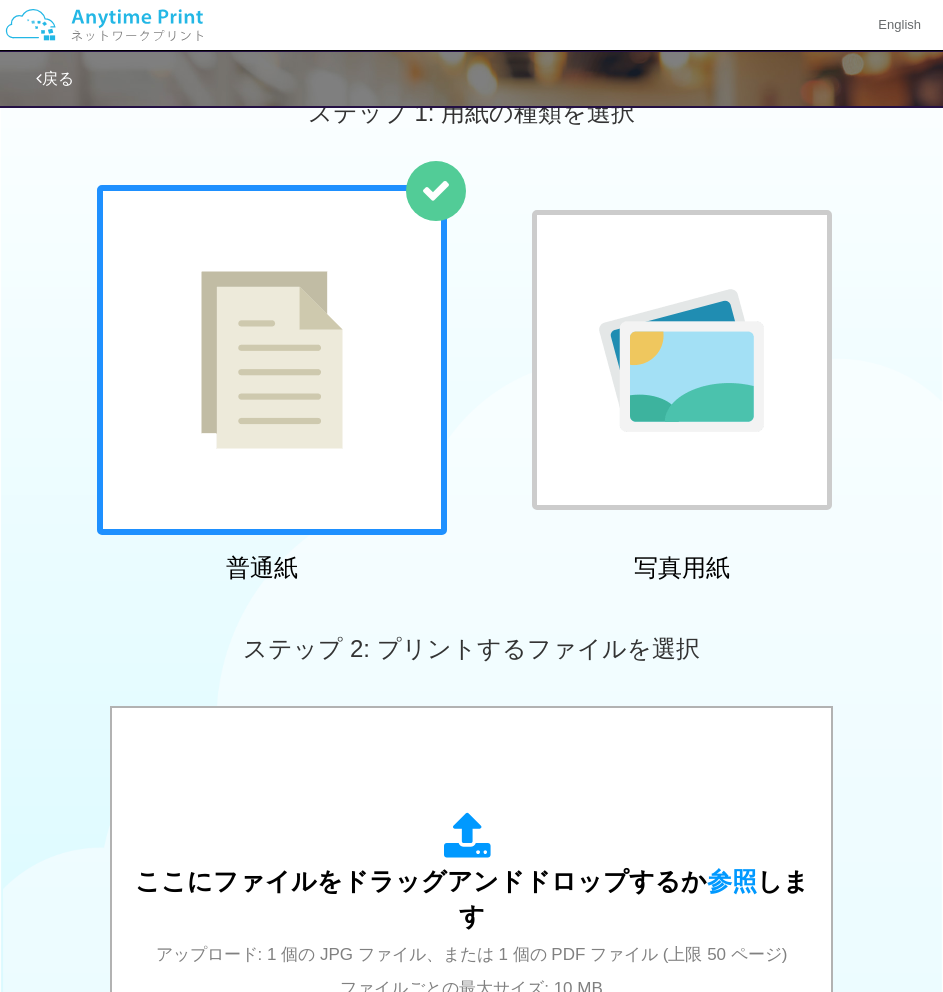 scroll, scrollTop: 0, scrollLeft: 0, axis: both 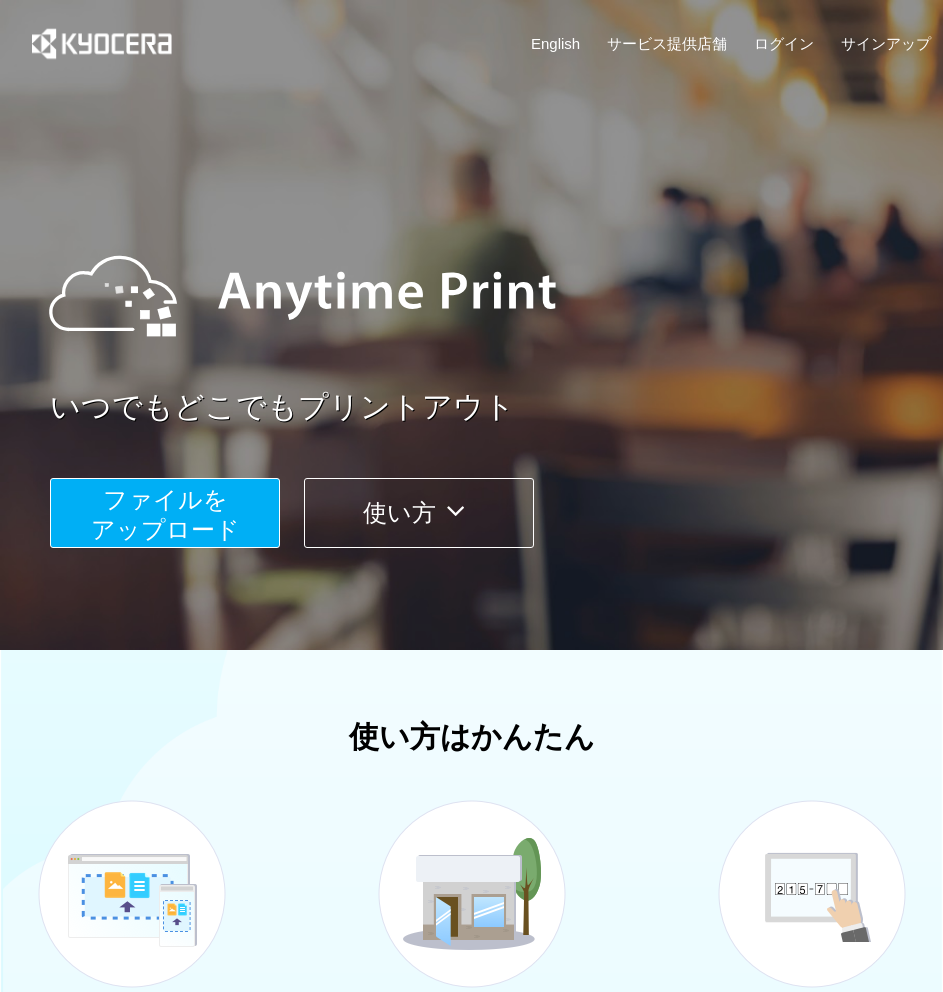 click on "ファイルを ​​アップロード" at bounding box center (165, 514) 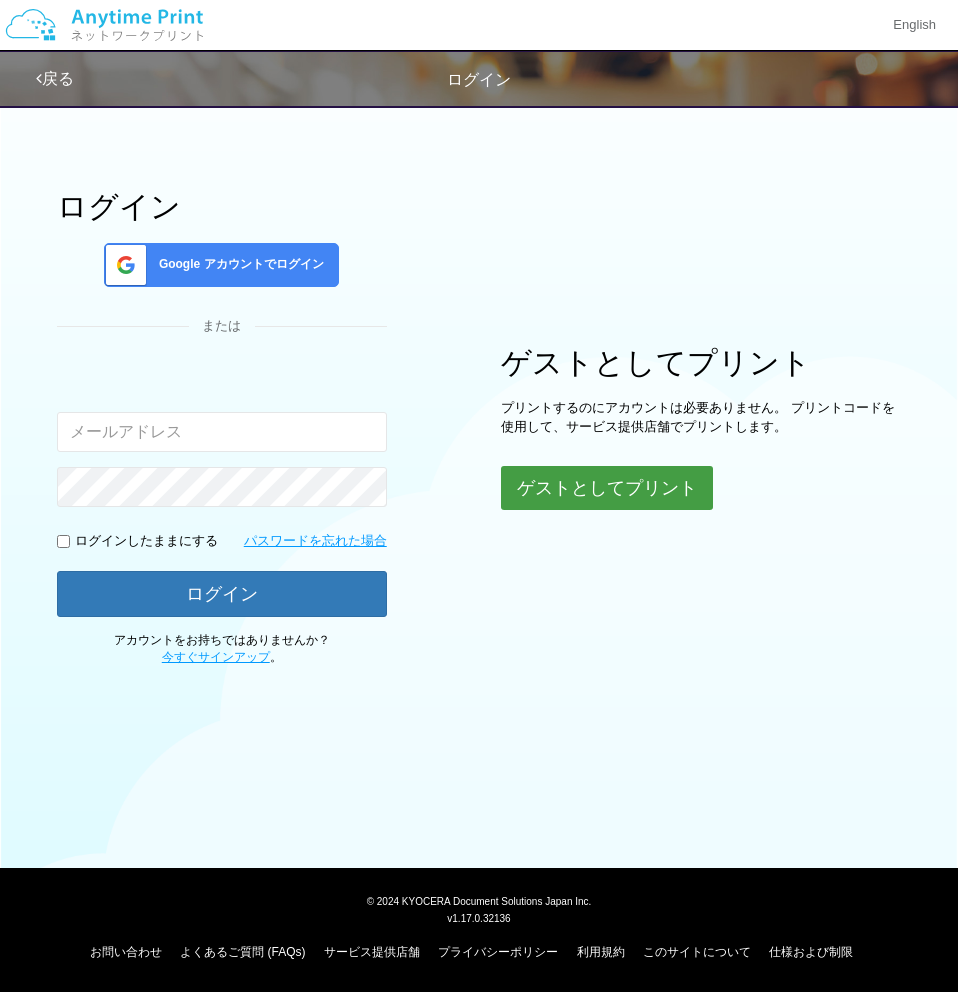 click on "ゲストとしてプリント" at bounding box center (607, 488) 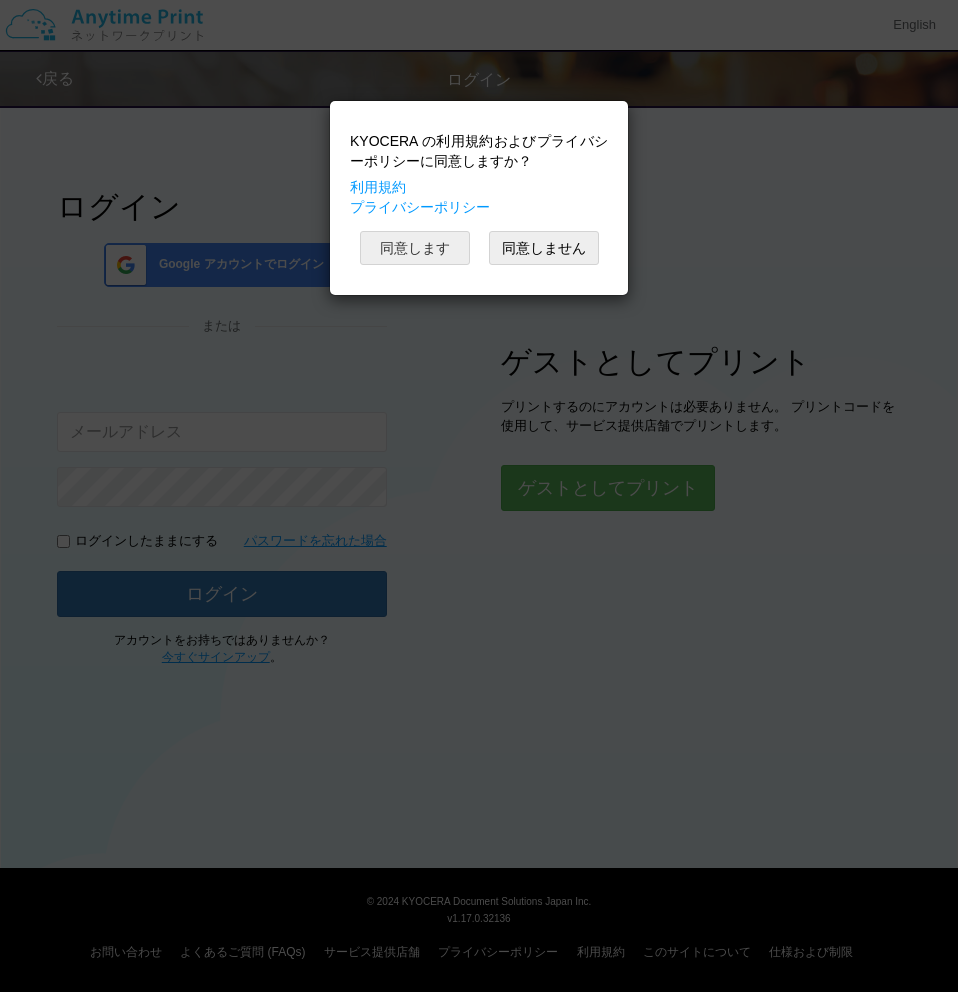 click on "同意します" at bounding box center (415, 248) 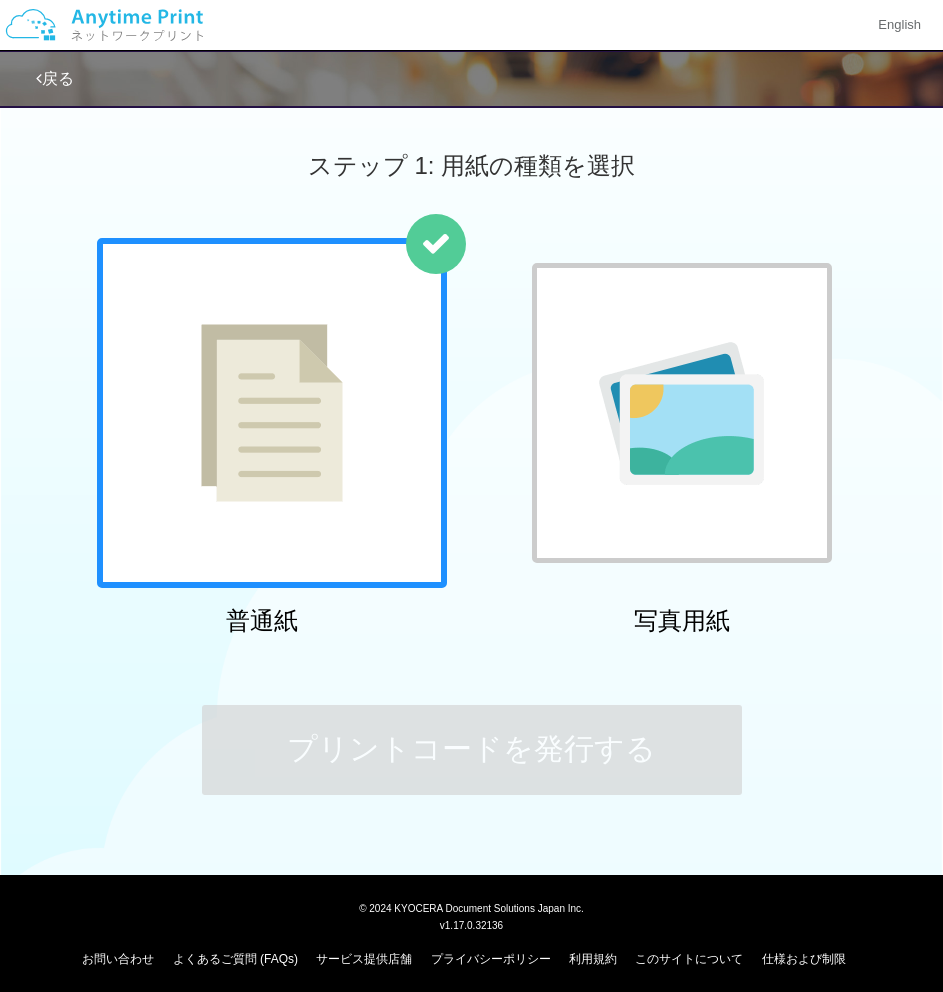 click at bounding box center [272, 413] 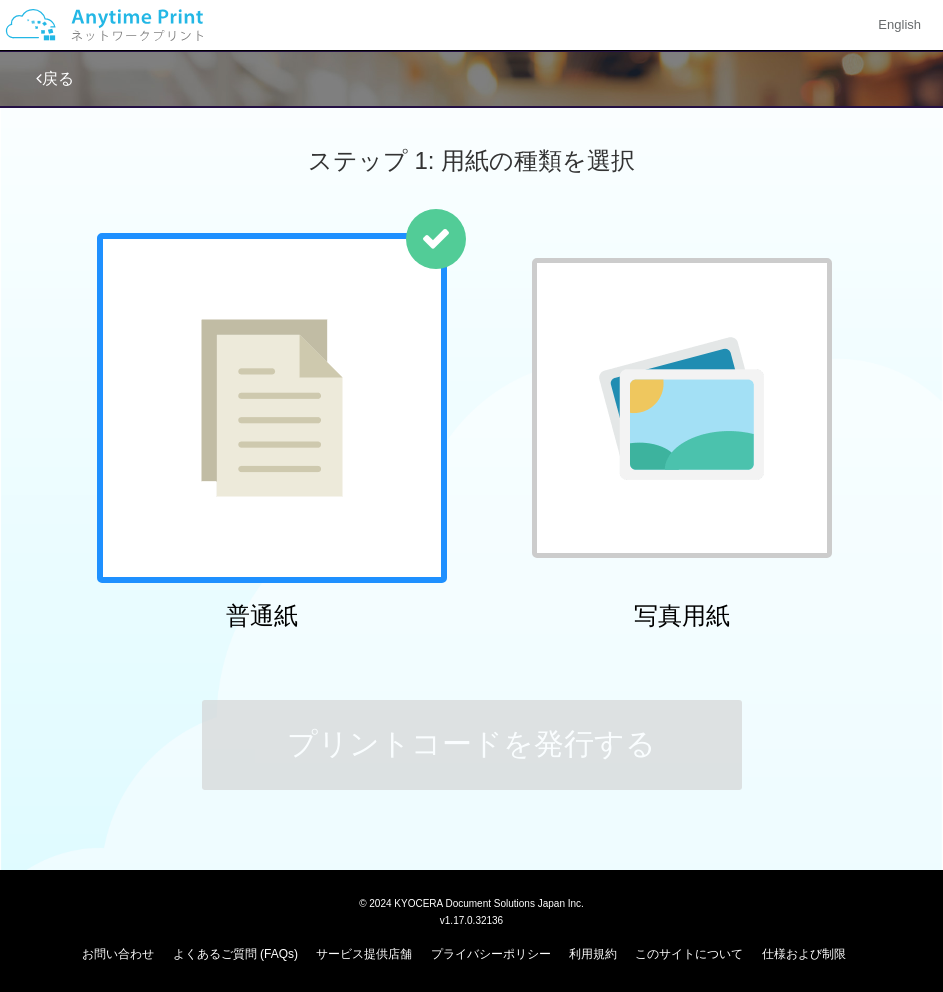 scroll, scrollTop: 7, scrollLeft: 0, axis: vertical 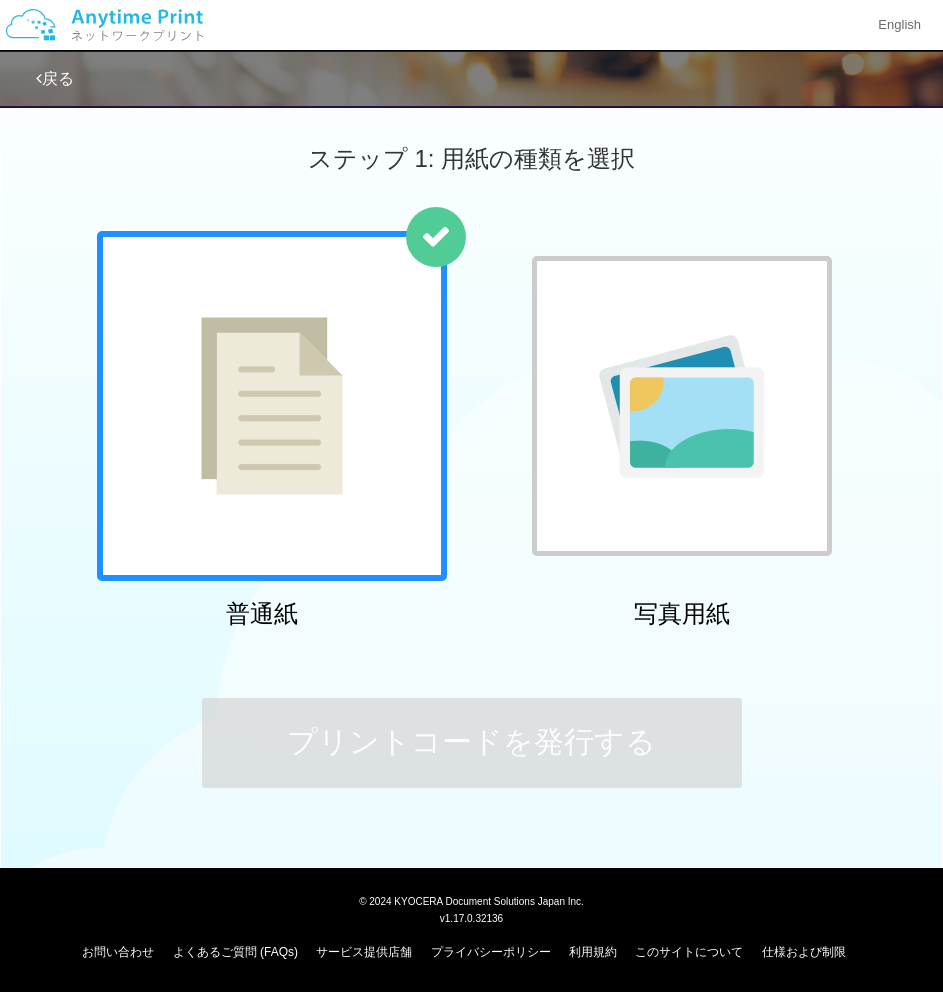 drag, startPoint x: 396, startPoint y: 367, endPoint x: 443, endPoint y: 258, distance: 118.70131 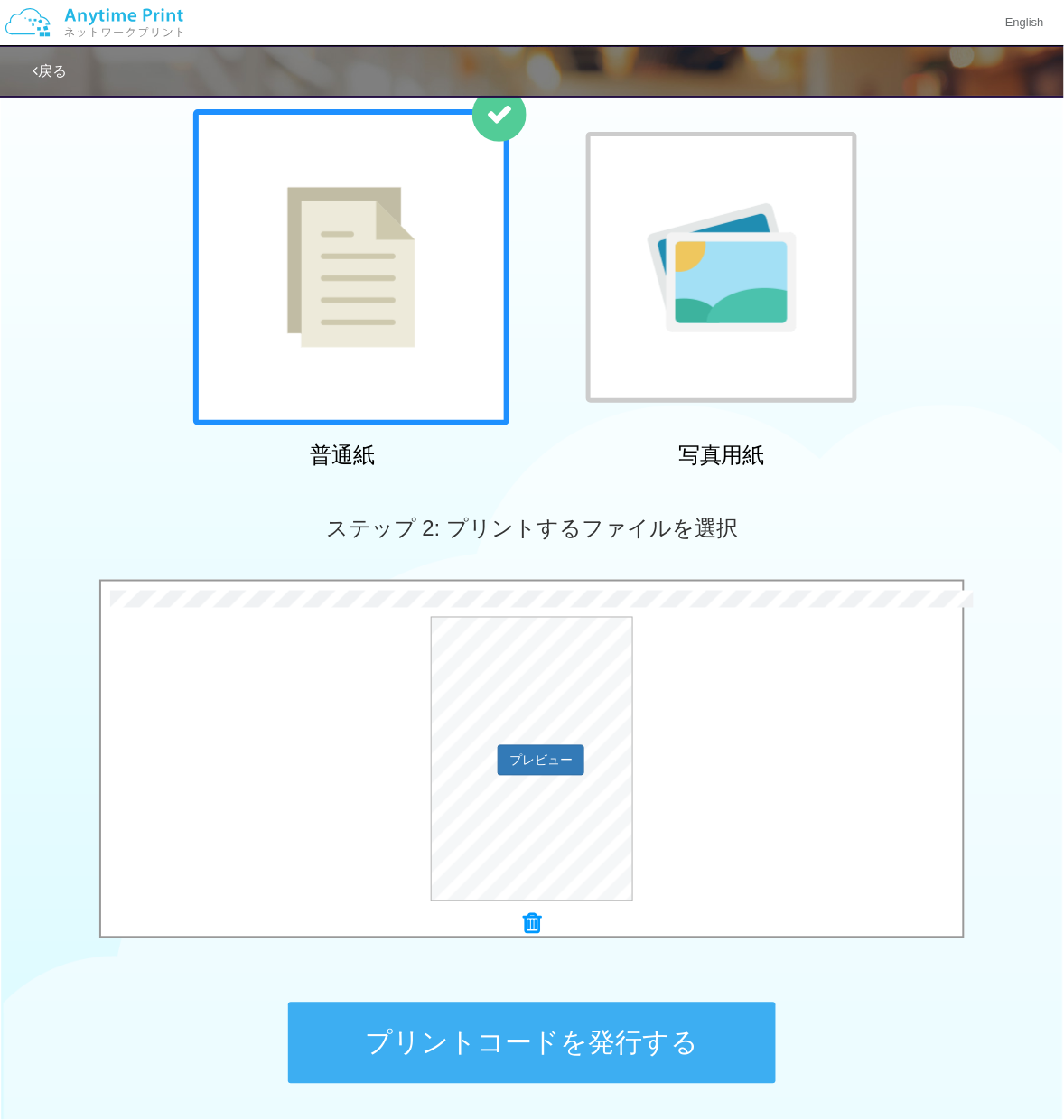 scroll, scrollTop: 113, scrollLeft: 0, axis: vertical 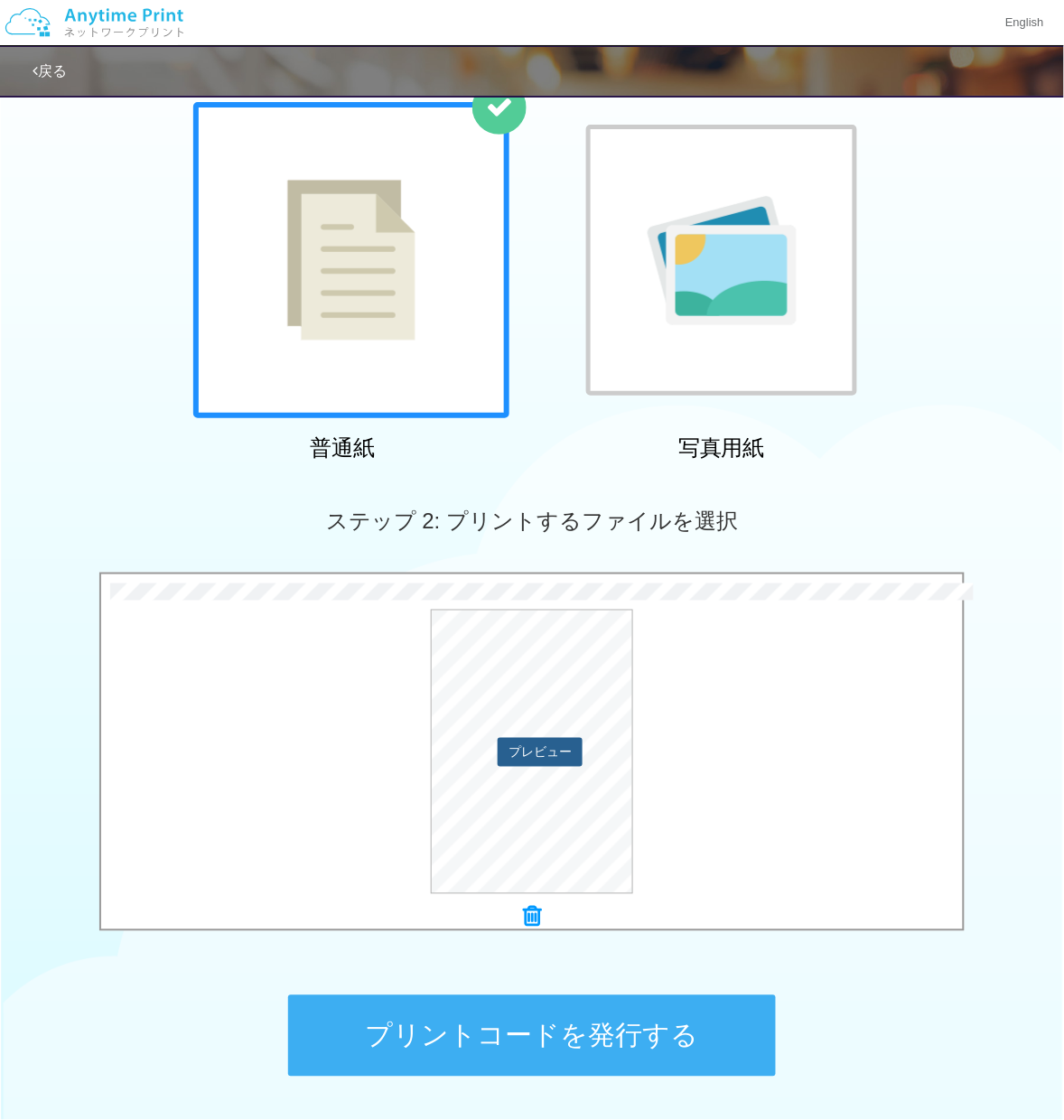 click on "プレビュー" at bounding box center (540, 752) 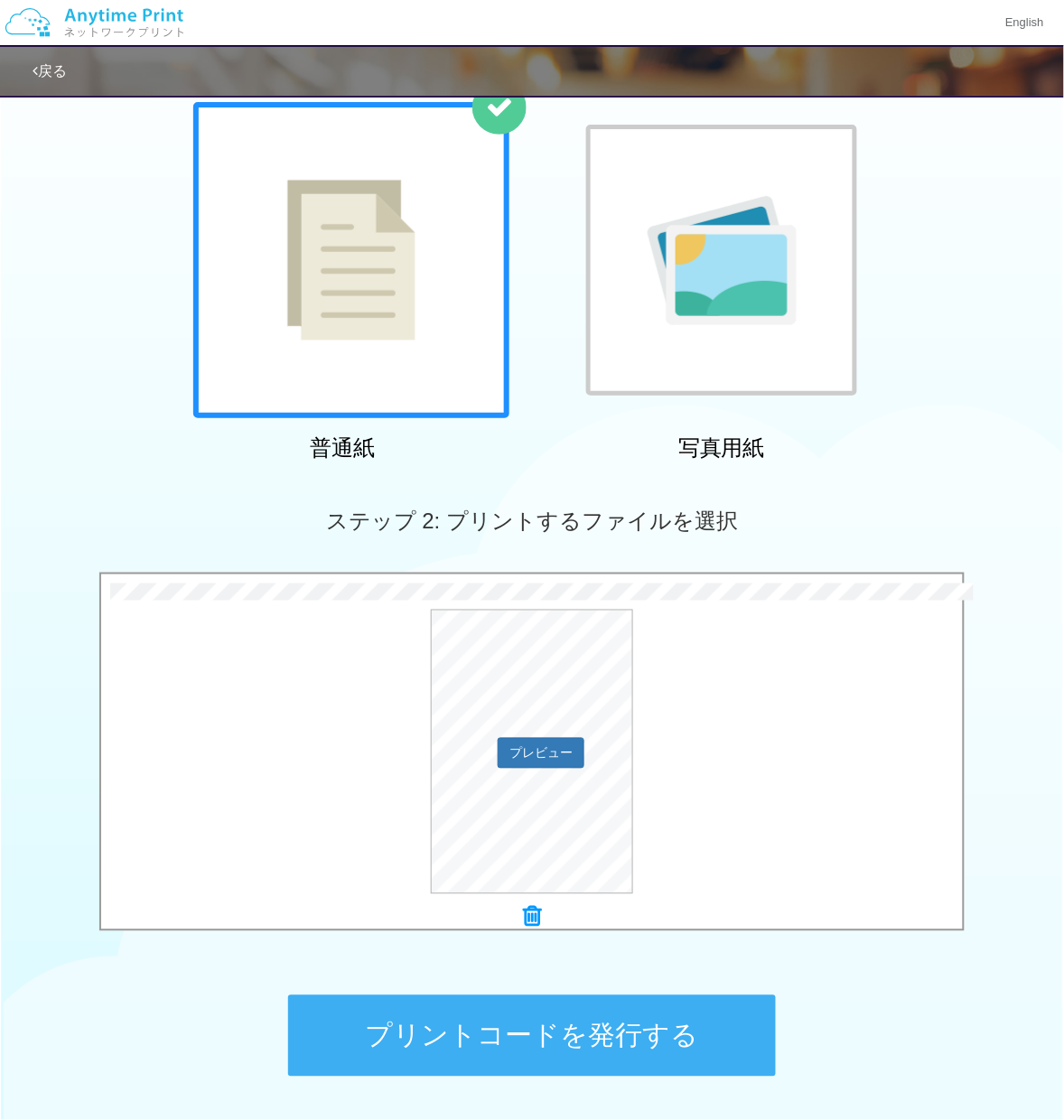 click on "プレビュー" at bounding box center (532, 751) 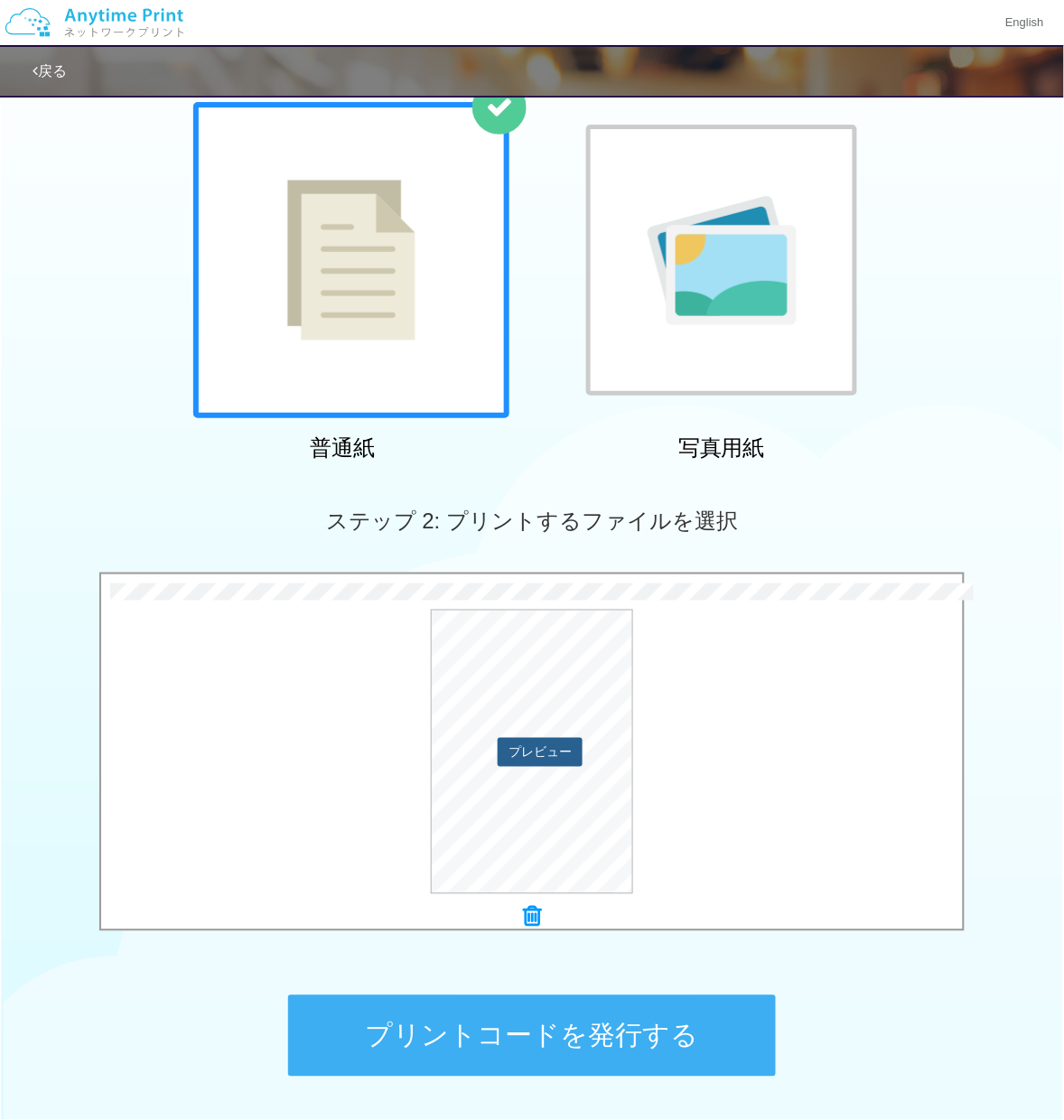 click on "プレビュー" at bounding box center (540, 752) 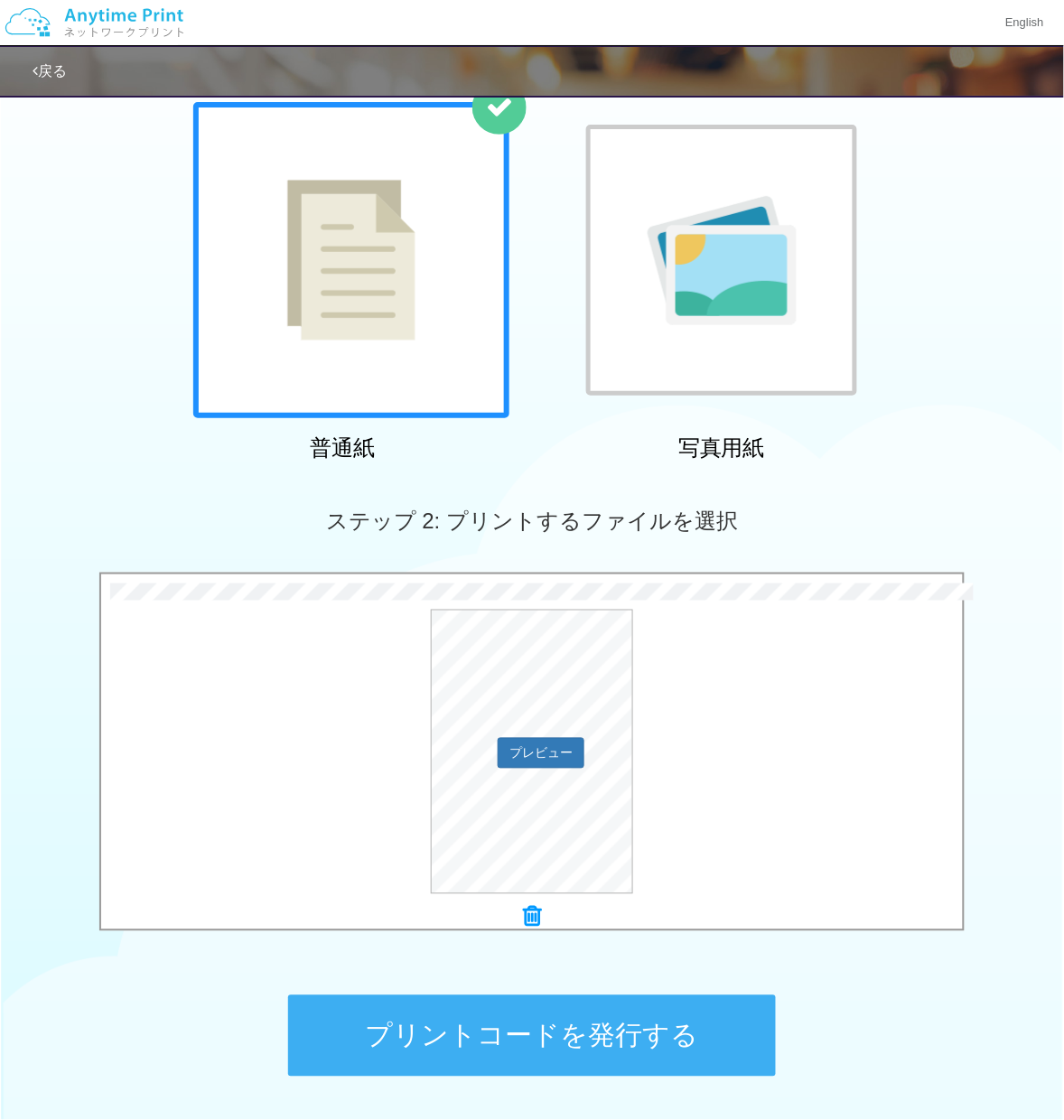 click on "プレビュー" at bounding box center (532, 751) 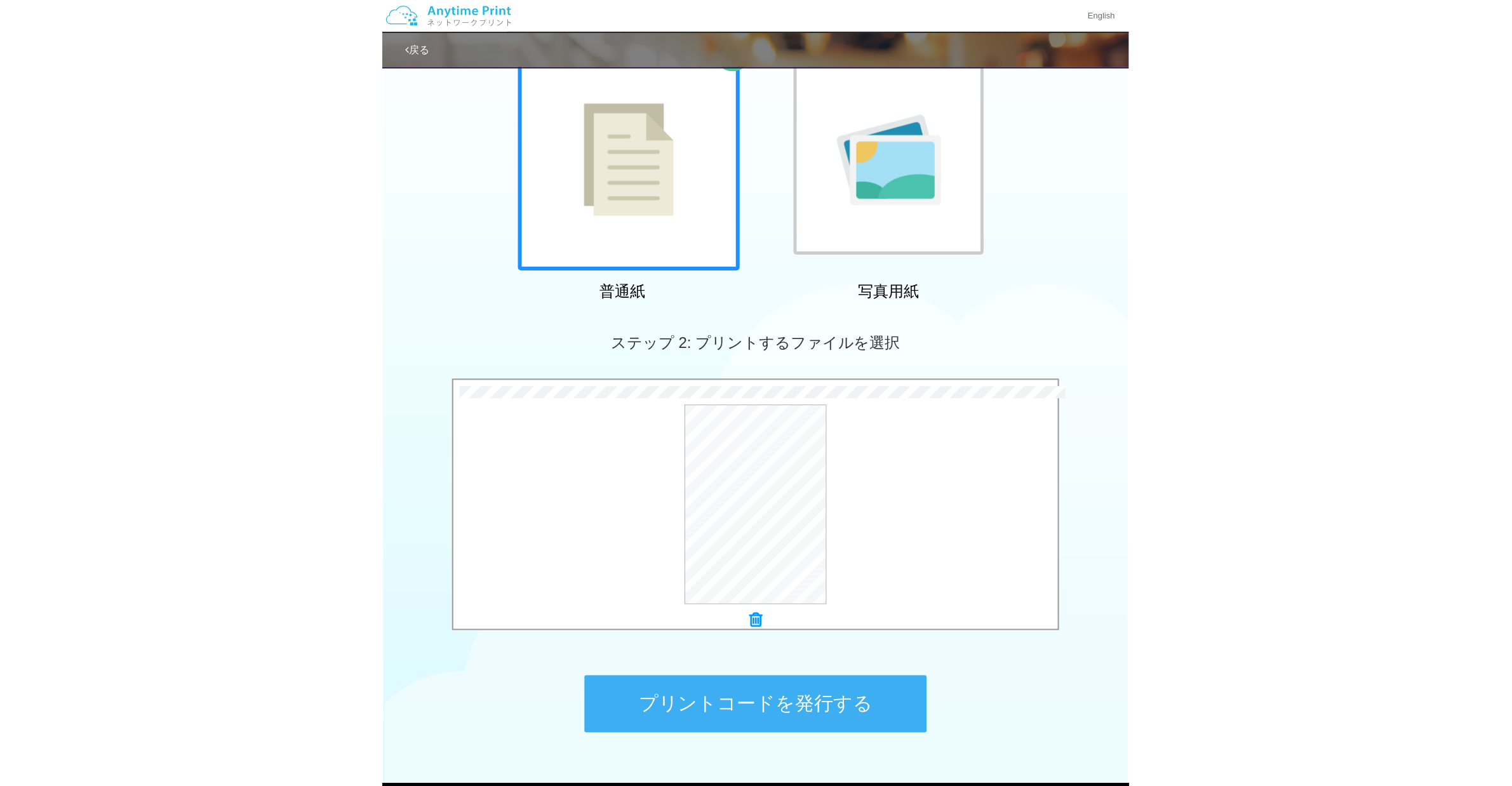 scroll, scrollTop: 99, scrollLeft: 0, axis: vertical 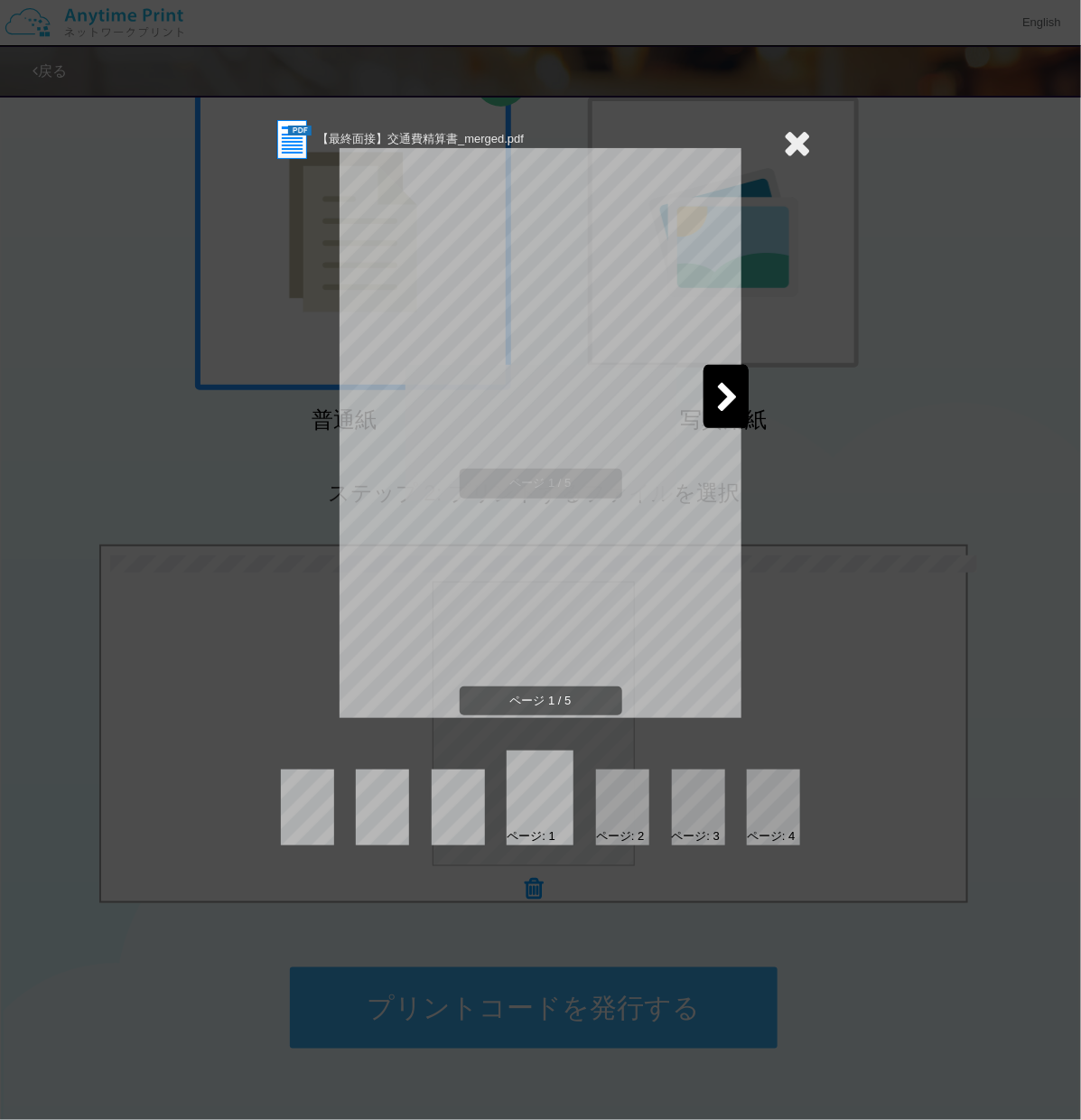 click at bounding box center [728, 398] 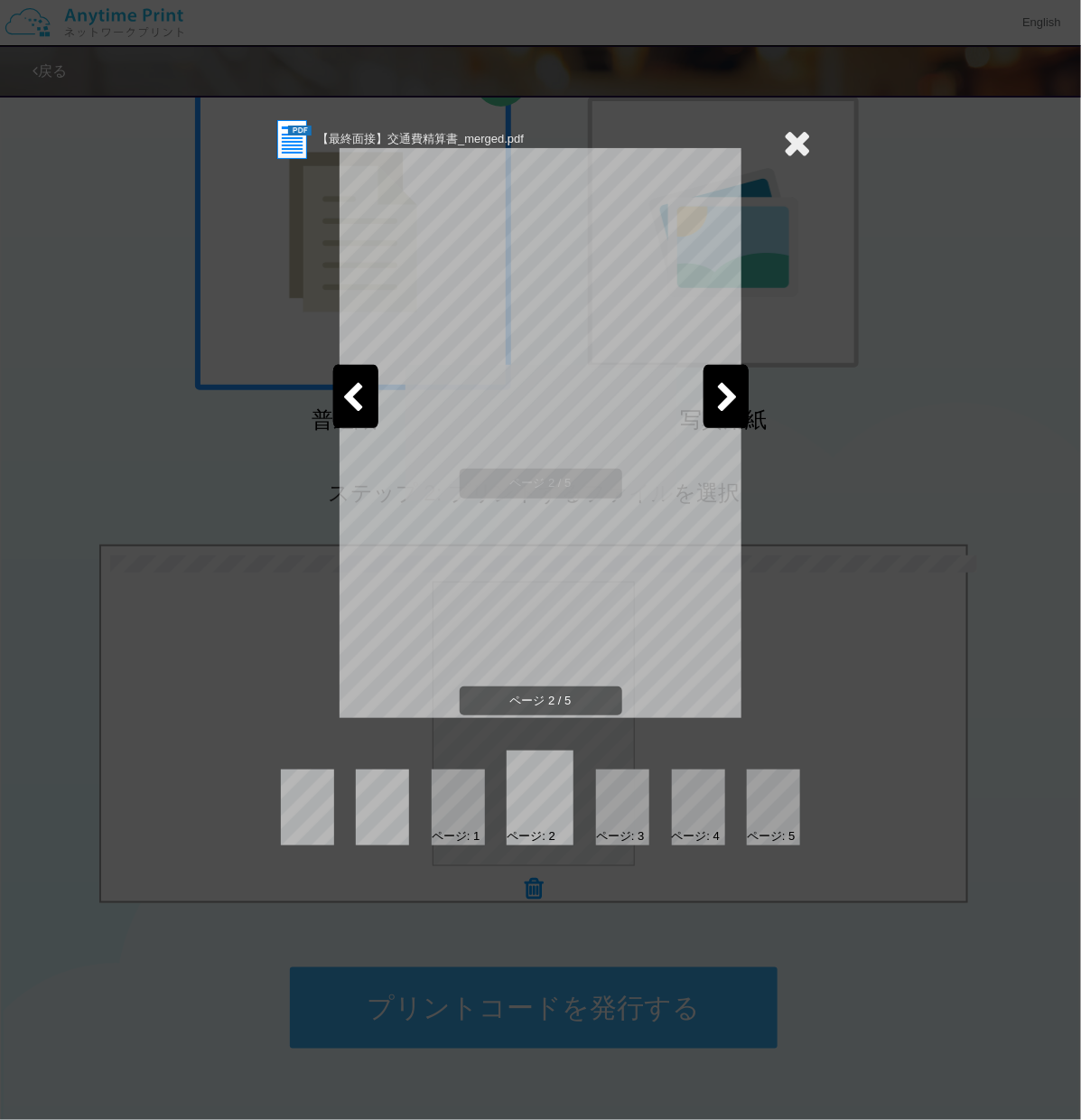 click at bounding box center [353, 398] 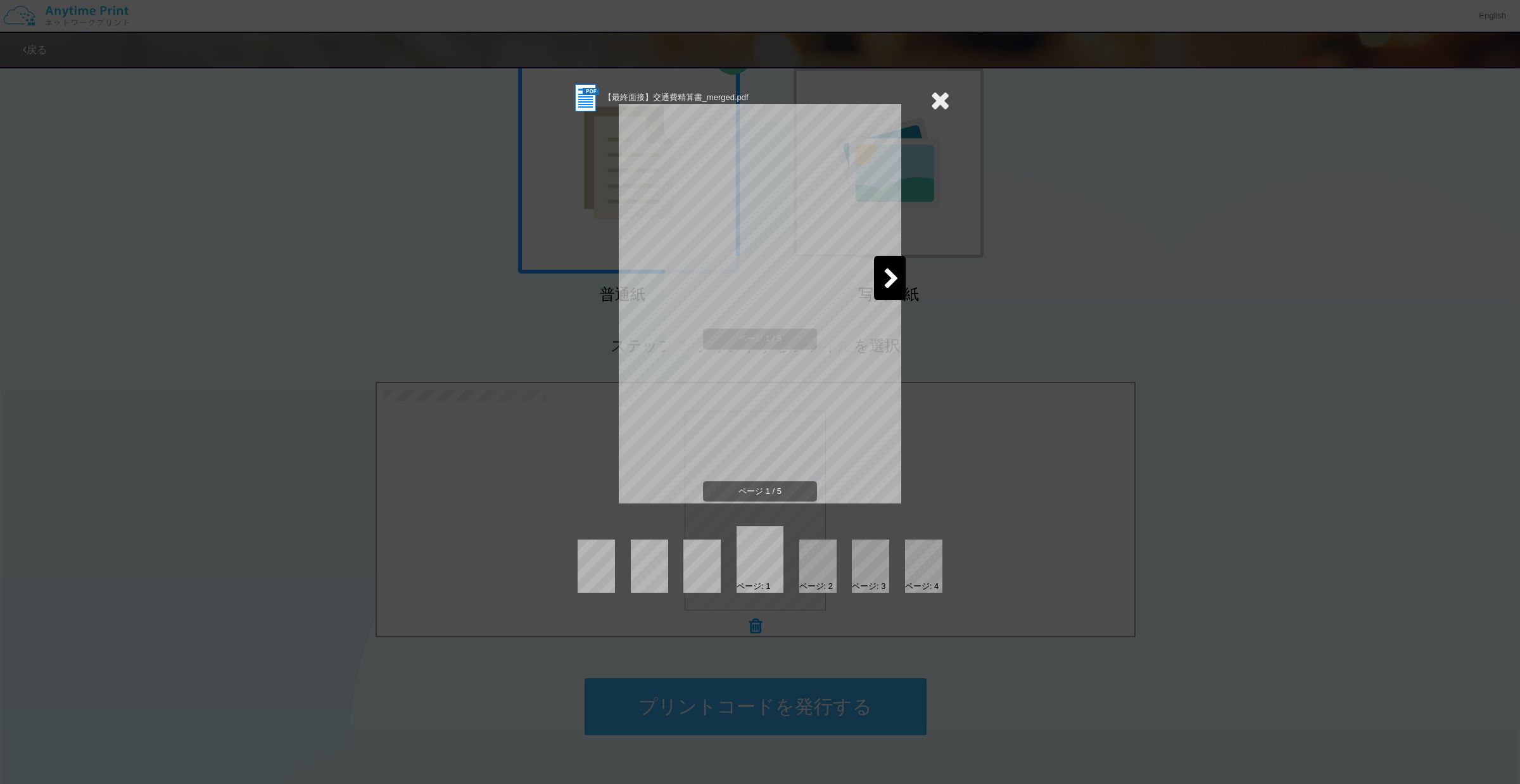 click at bounding box center [890, 278] 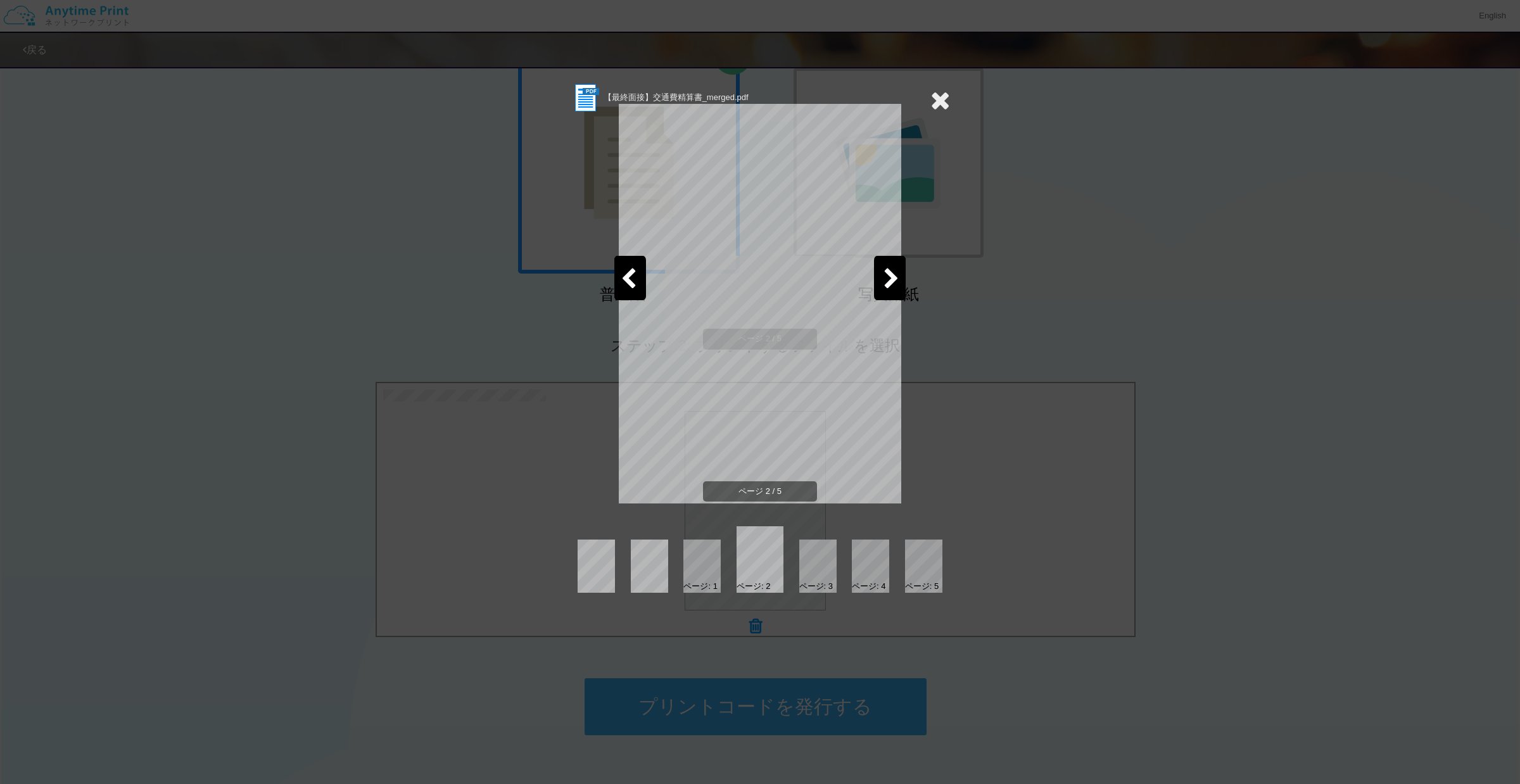 click at bounding box center [891, 279] 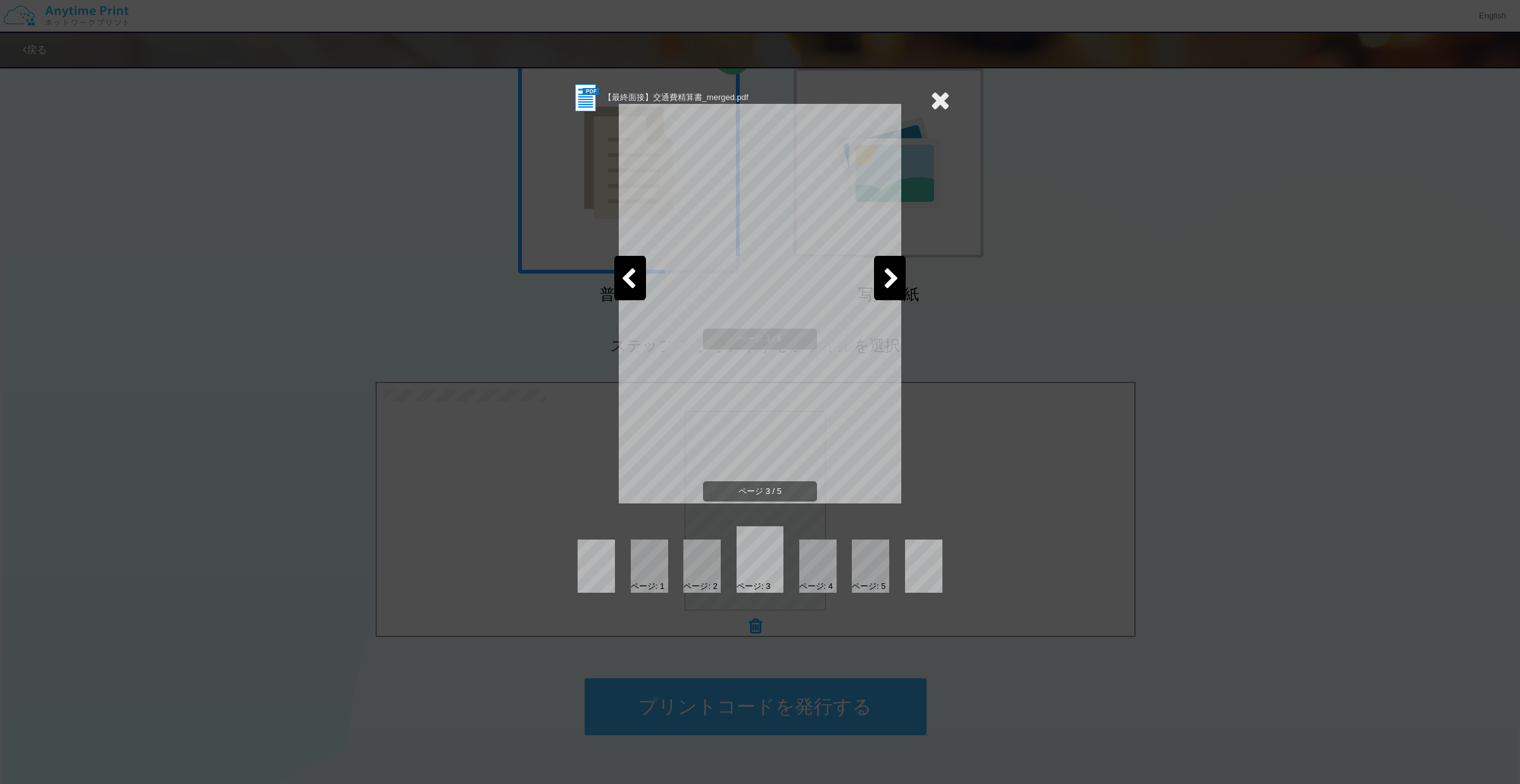 click at bounding box center (891, 279) 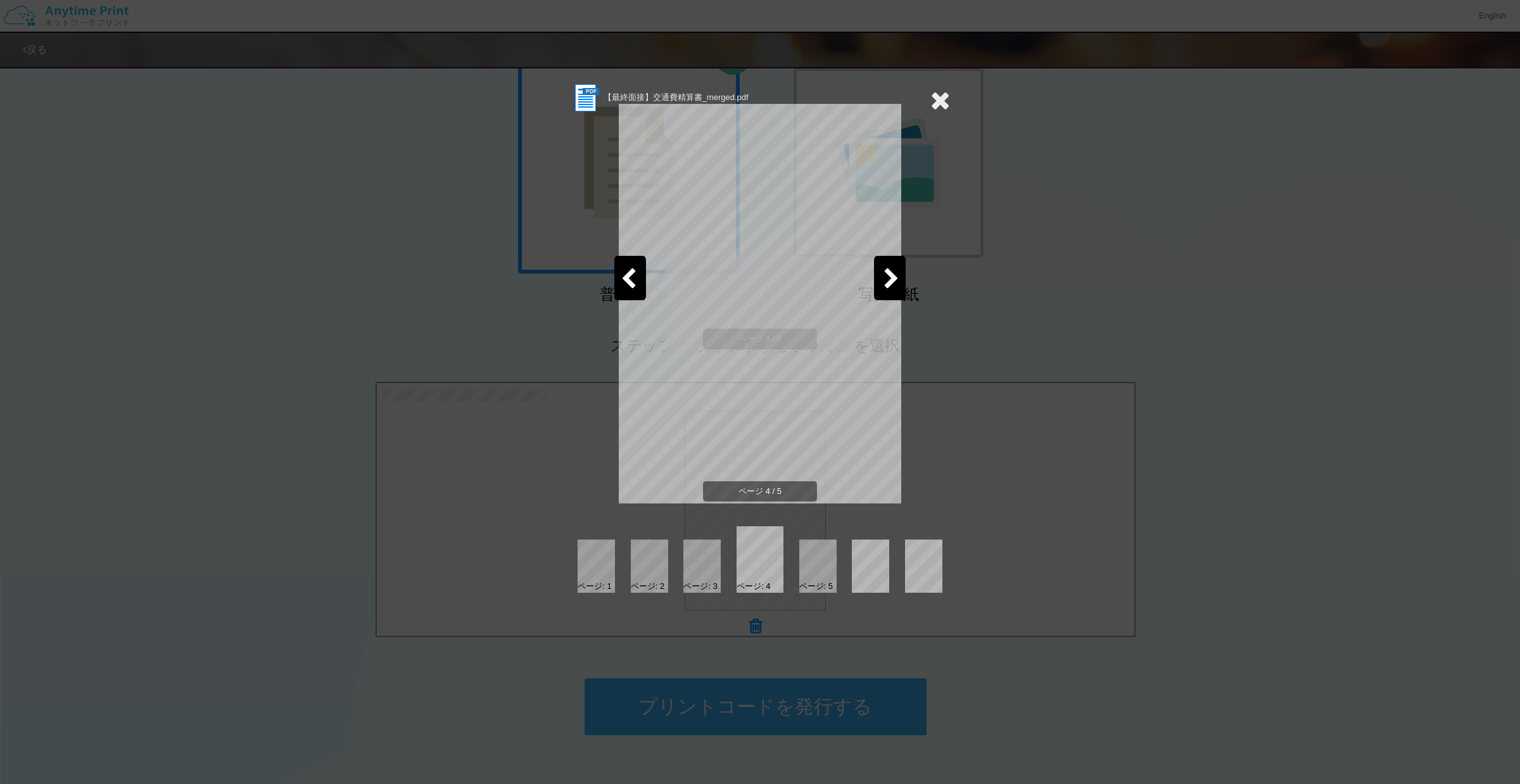 click at bounding box center (630, 278) 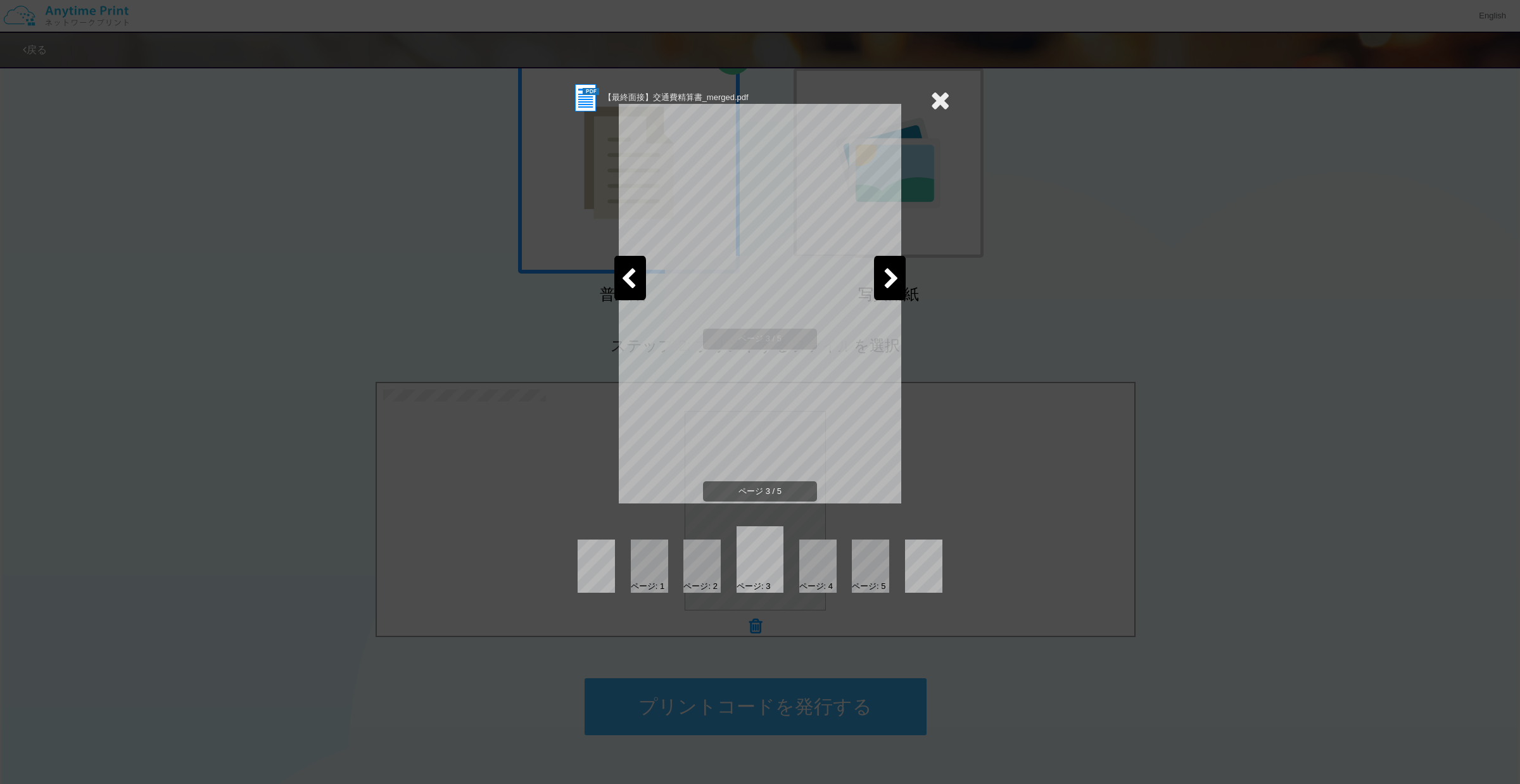 click at bounding box center (630, 278) 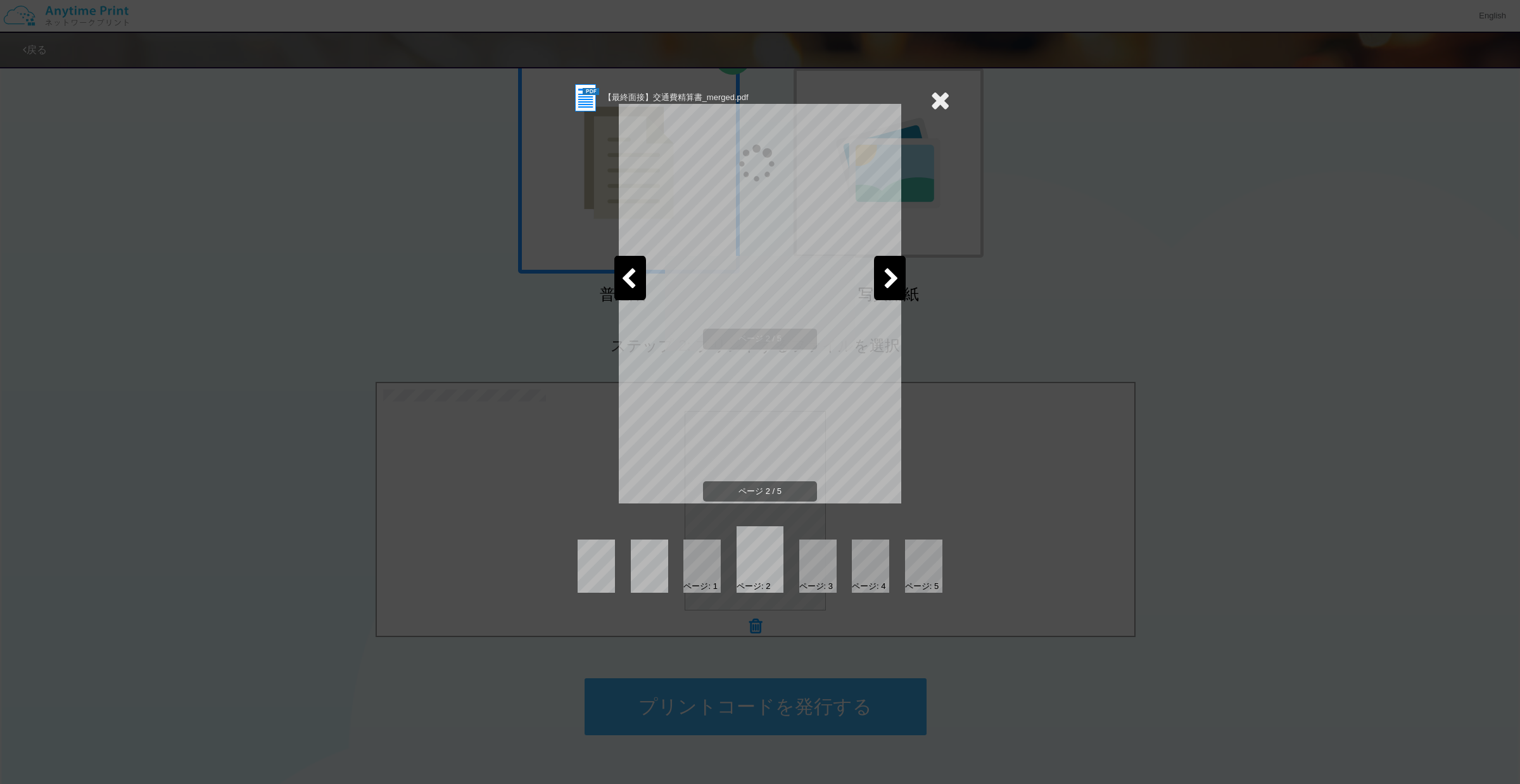 click at bounding box center [630, 278] 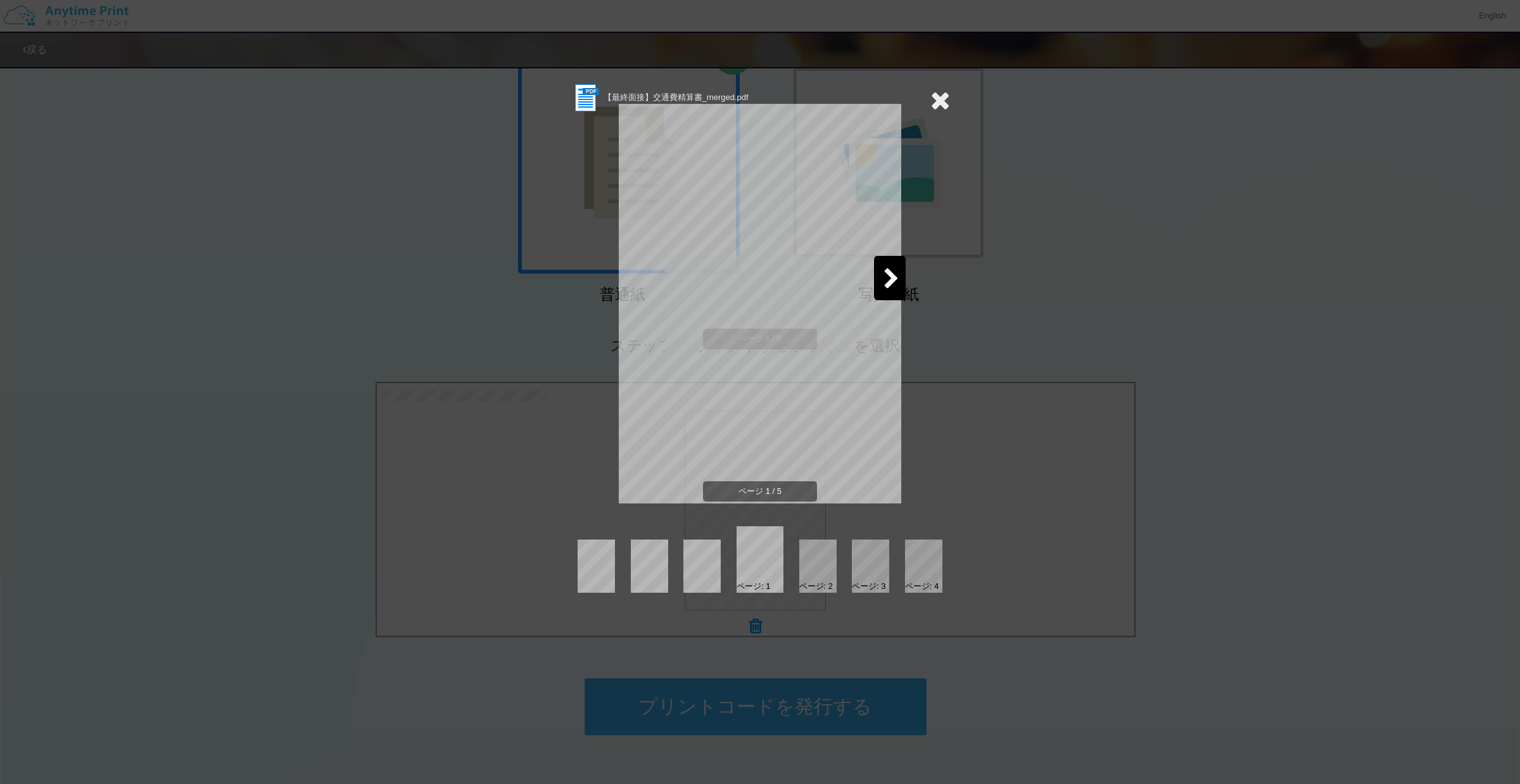 click at bounding box center [891, 279] 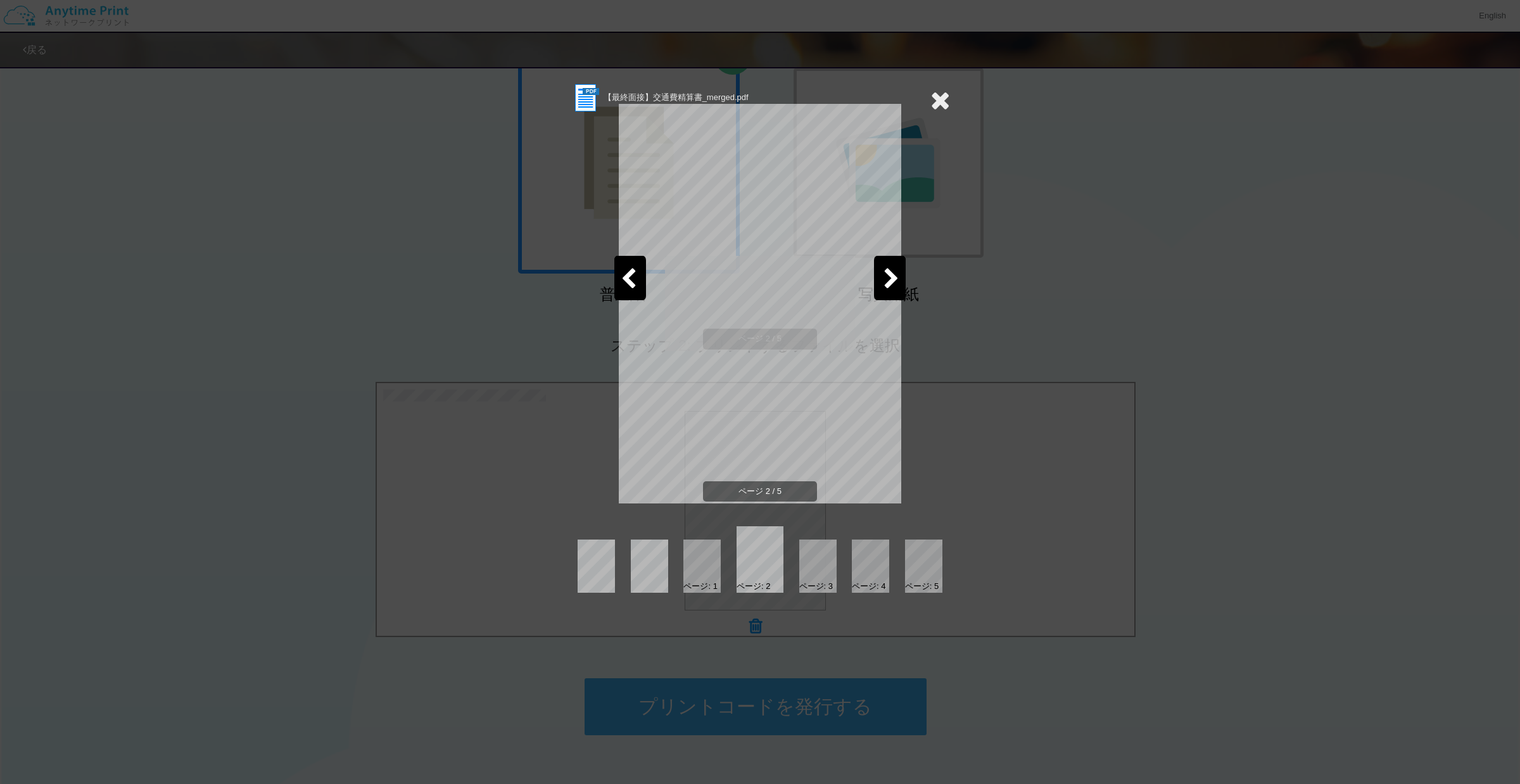 click at bounding box center [891, 279] 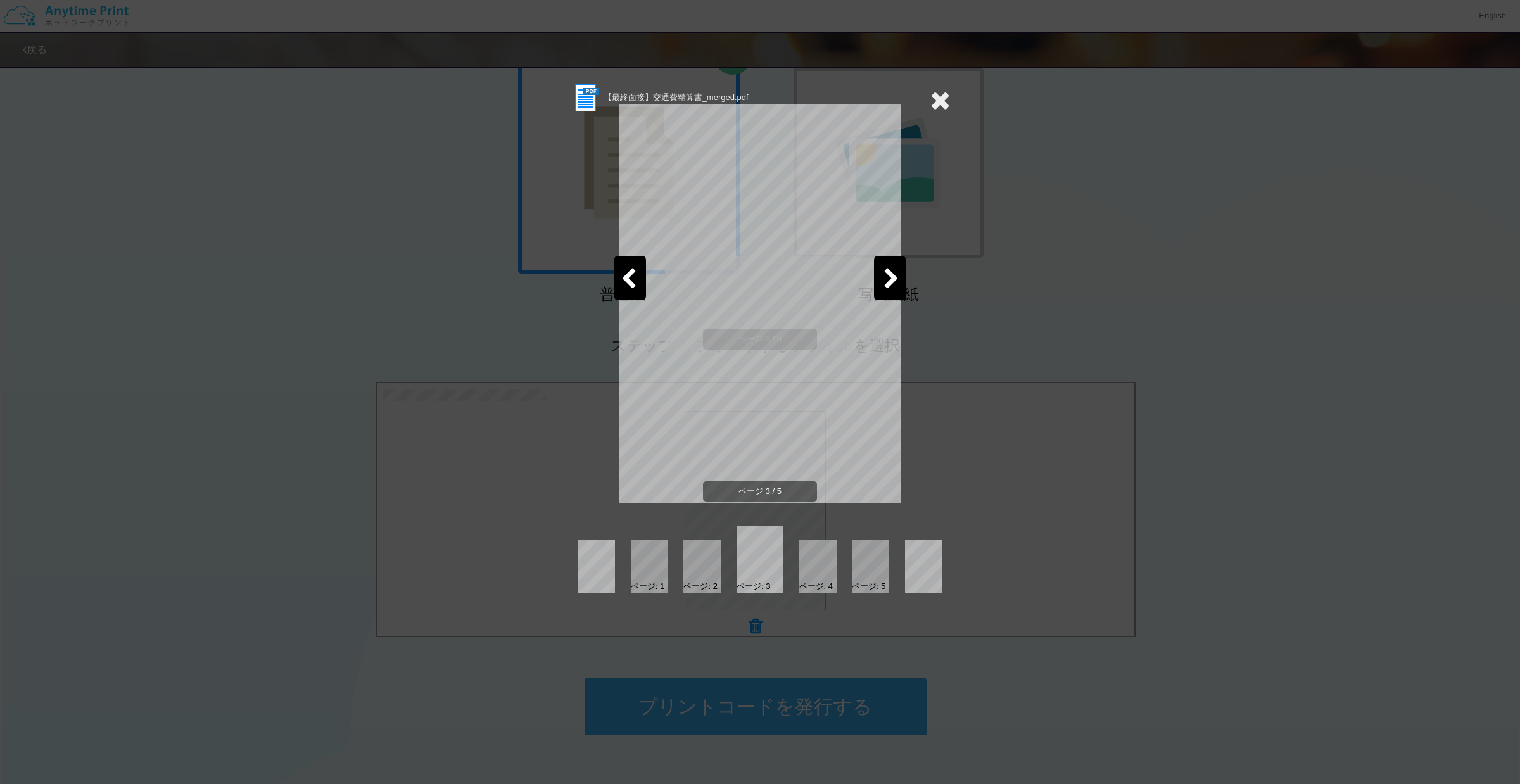 click at bounding box center [891, 279] 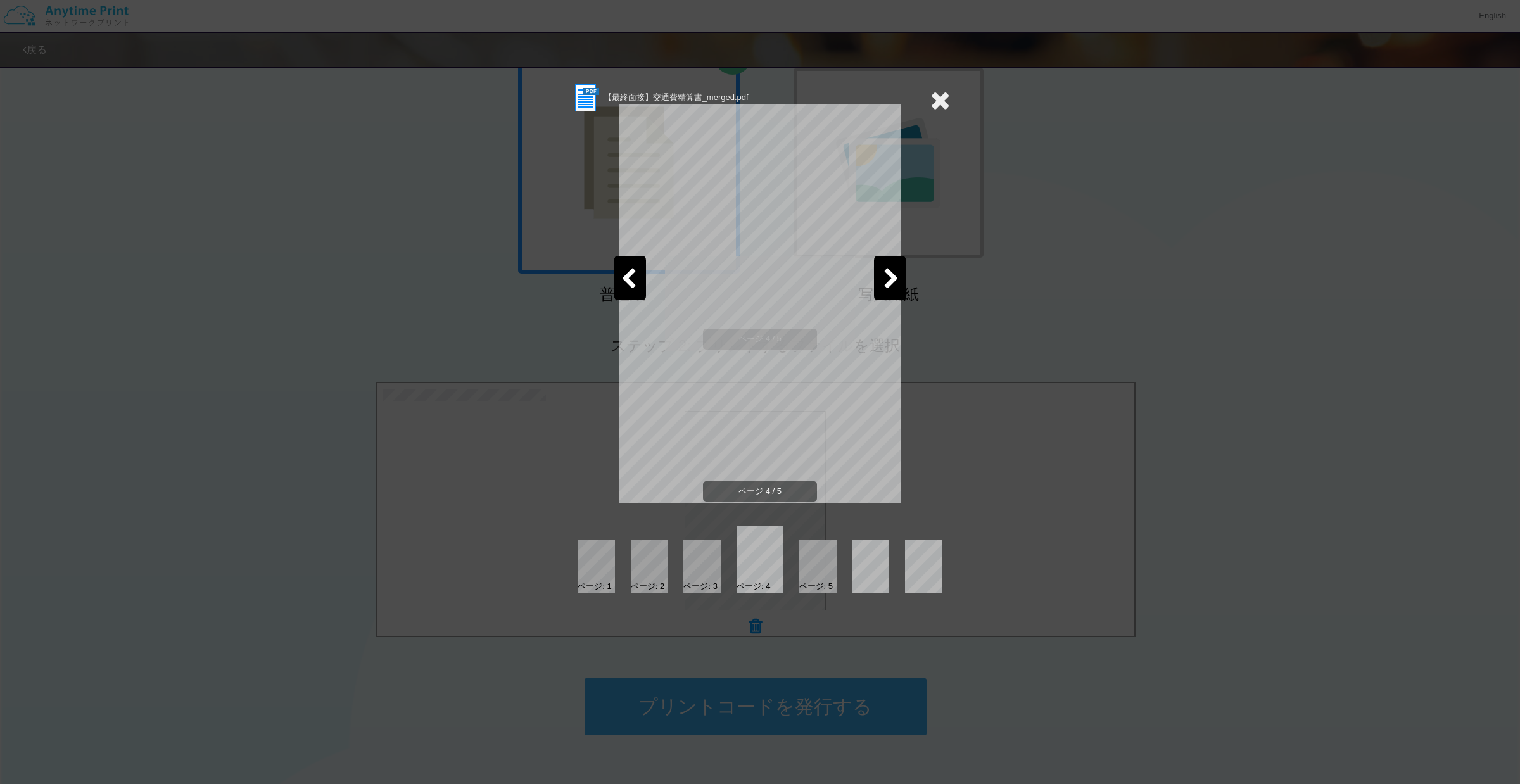 click at bounding box center [891, 279] 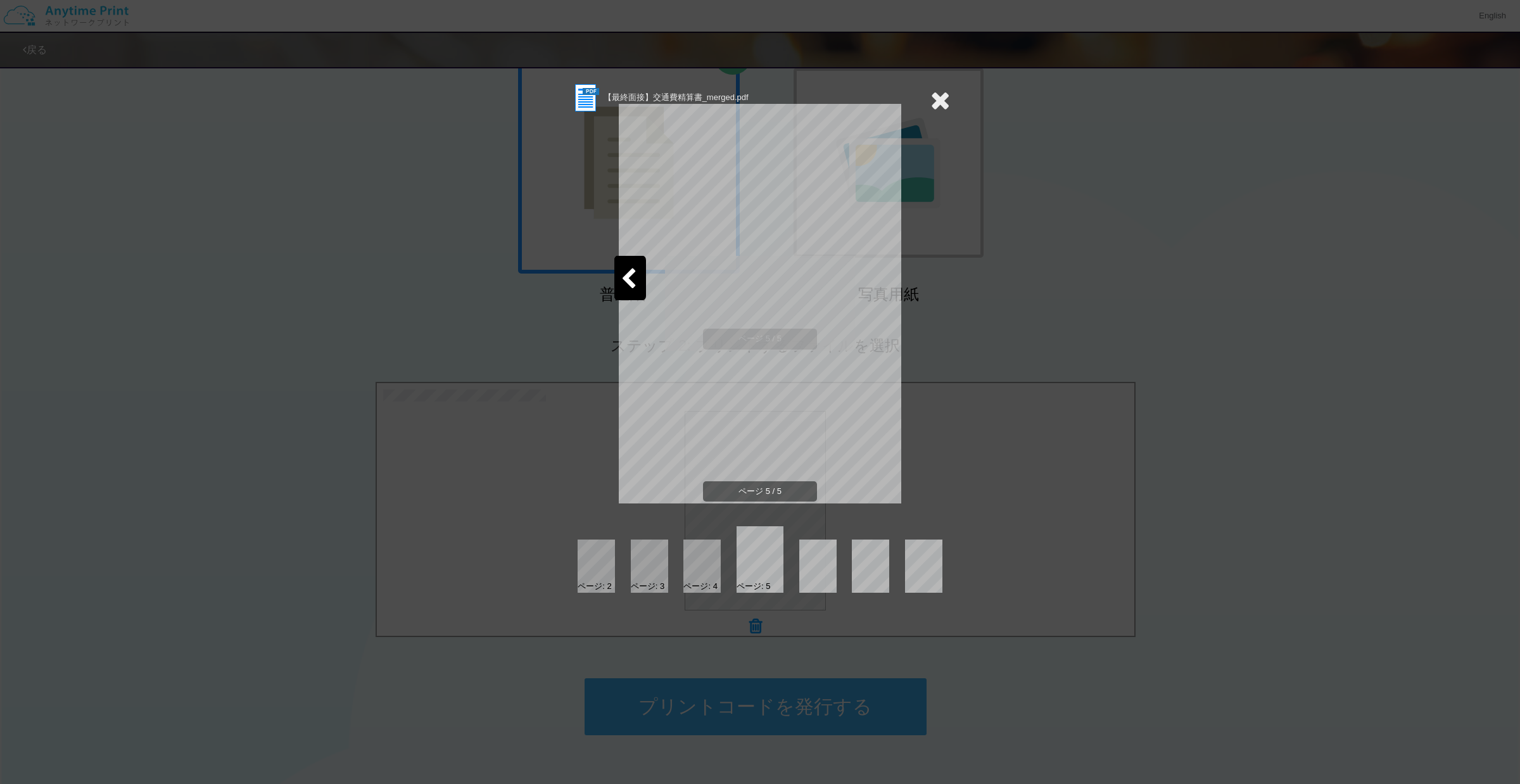 click at bounding box center (630, 278) 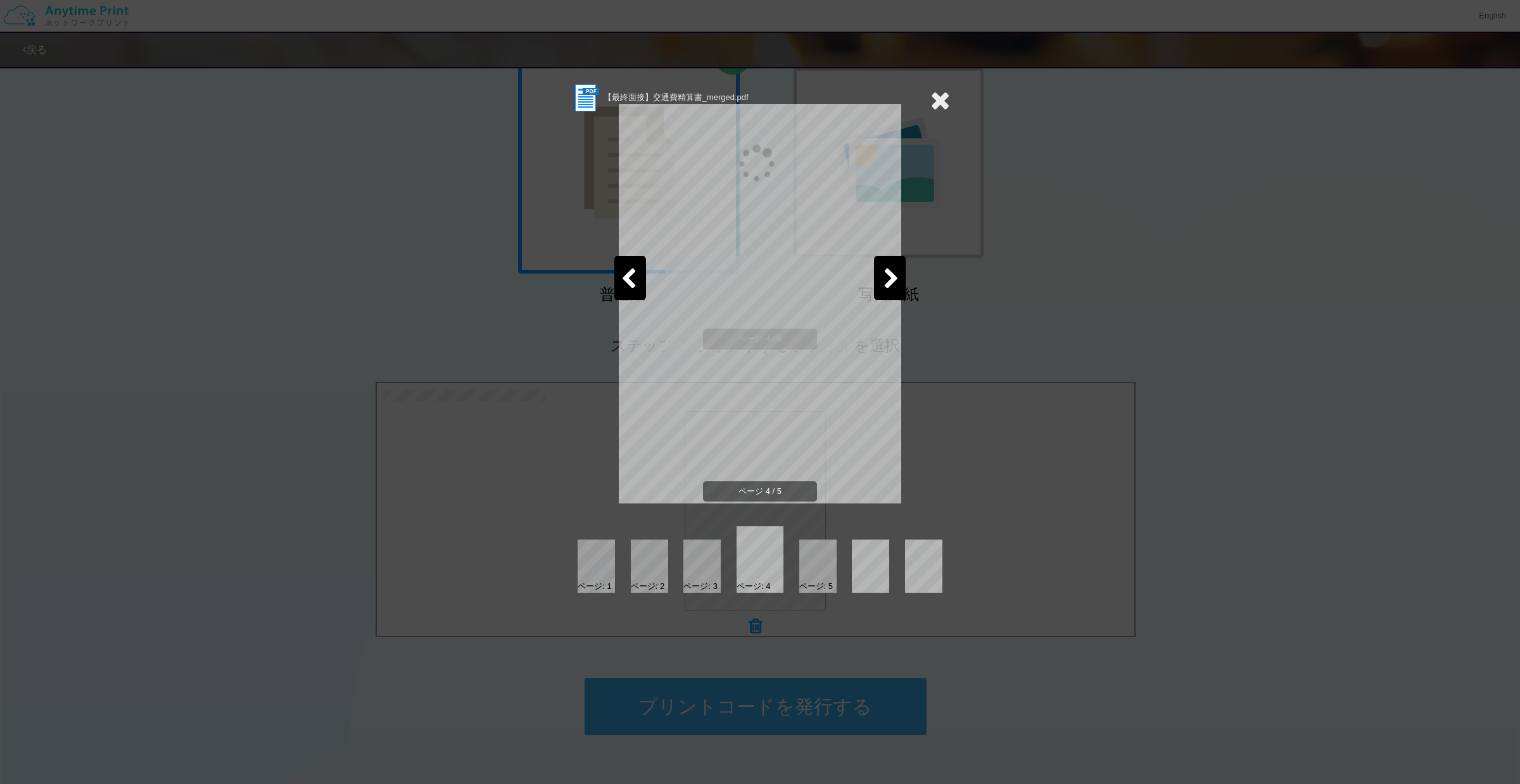 click at bounding box center [630, 278] 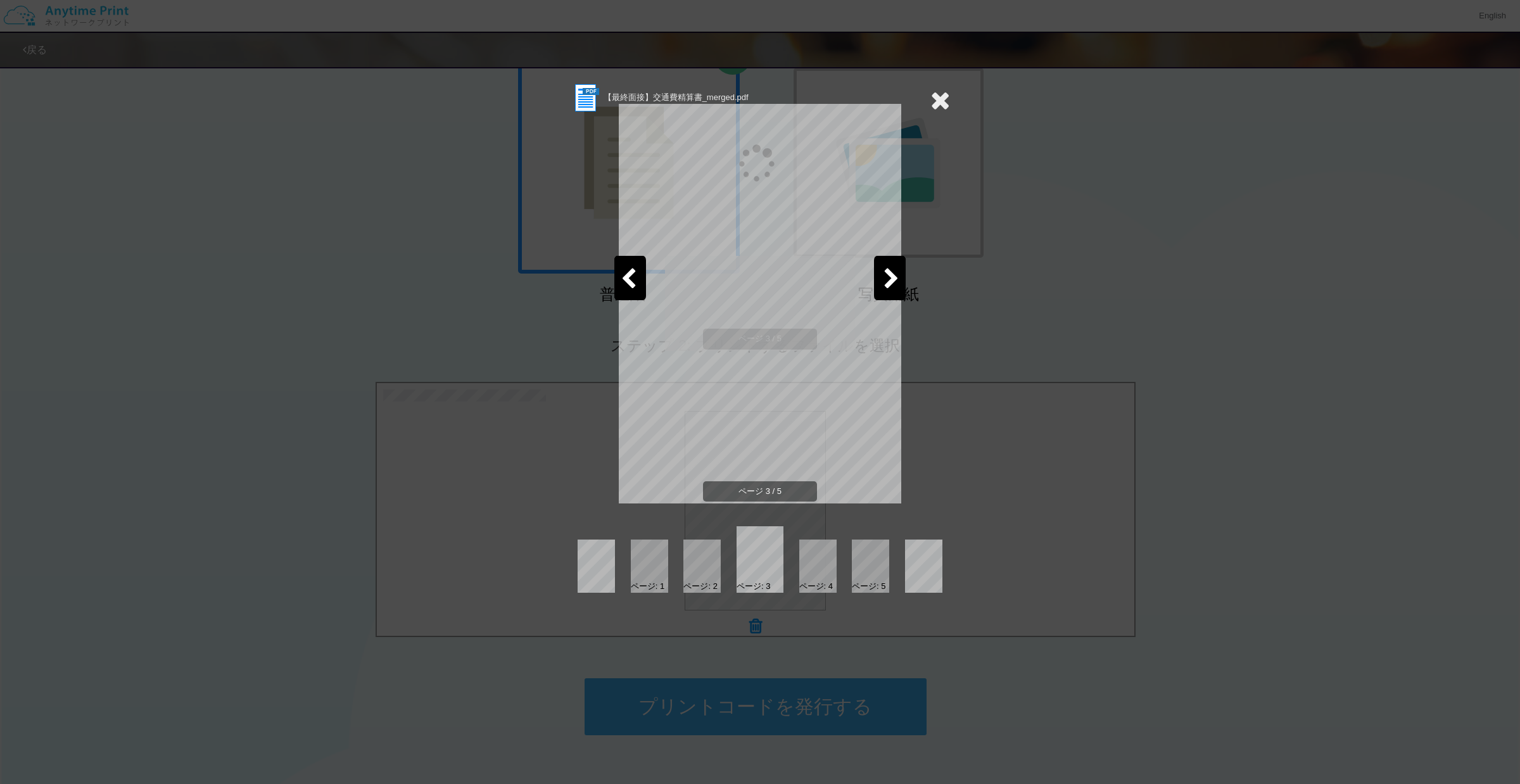 click at bounding box center [628, 279] 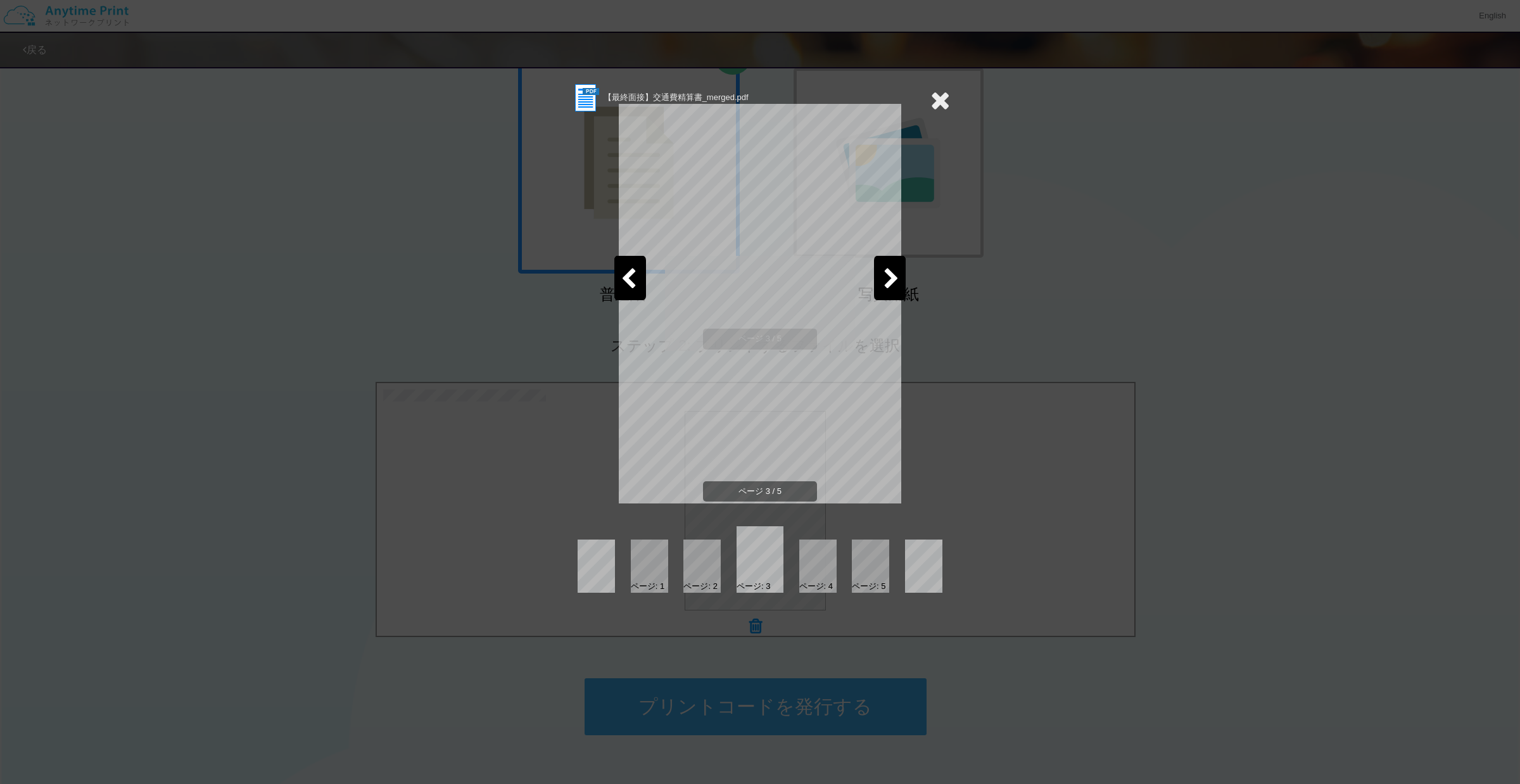 click at bounding box center (628, 279) 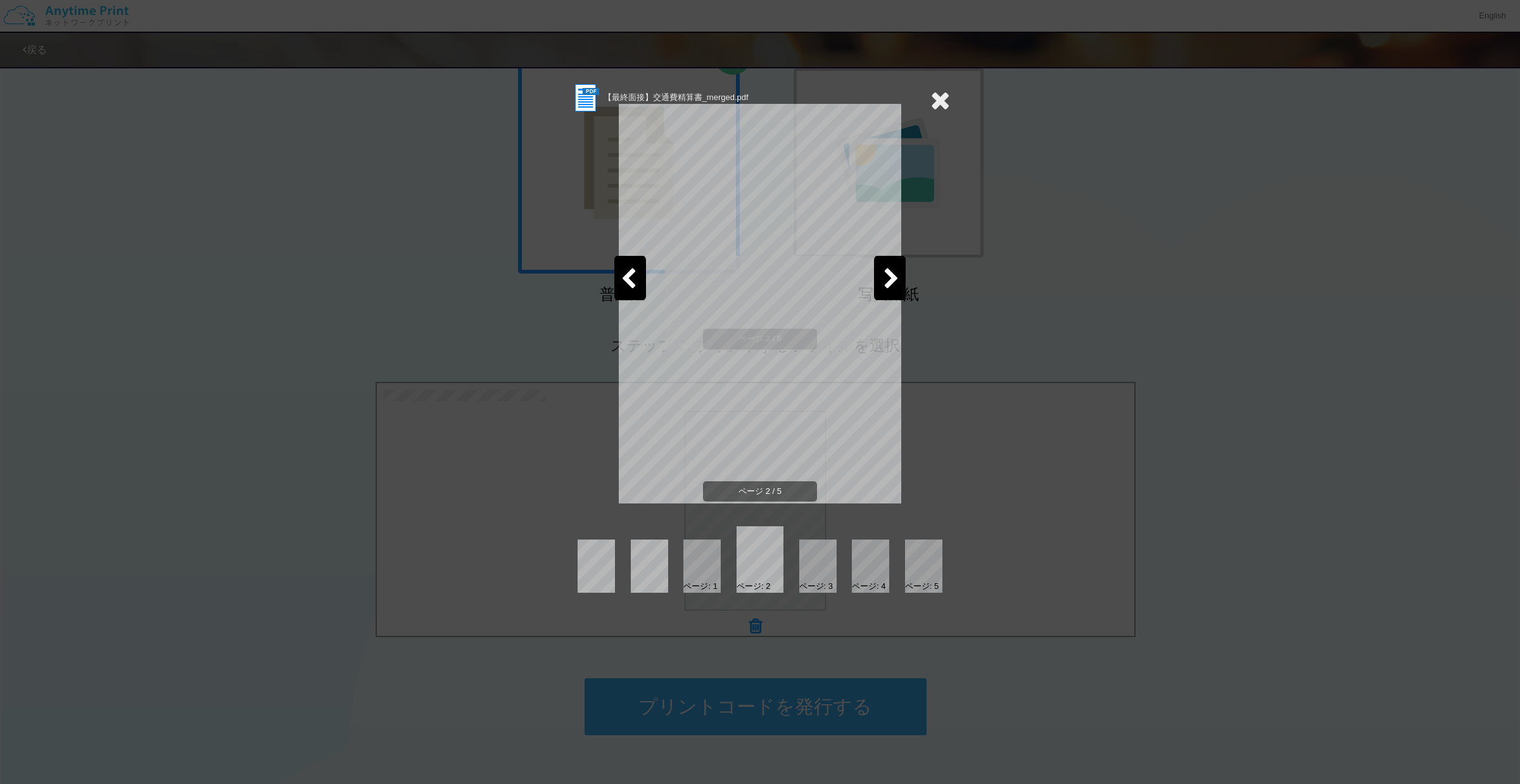 click at bounding box center [628, 279] 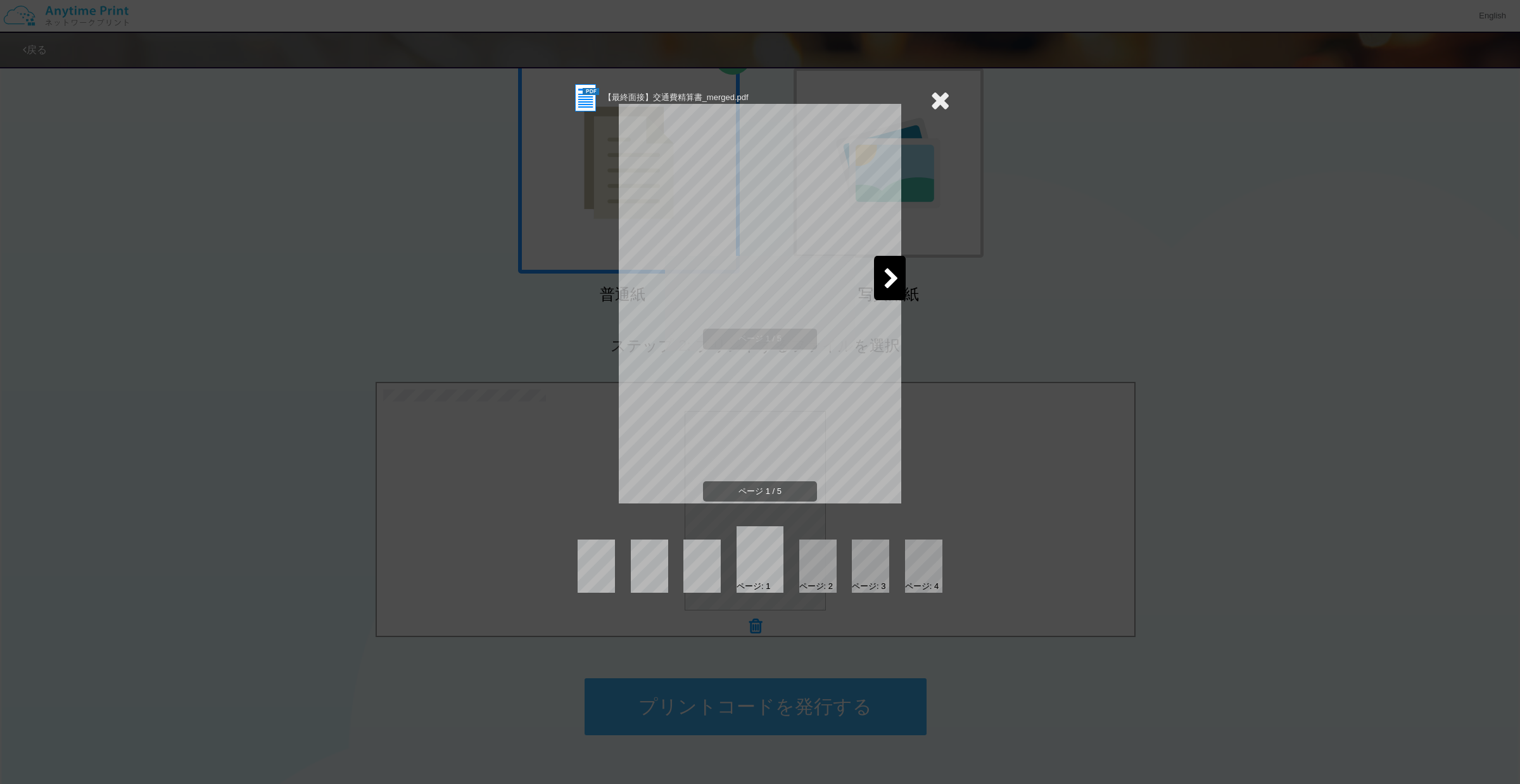 click at bounding box center [891, 279] 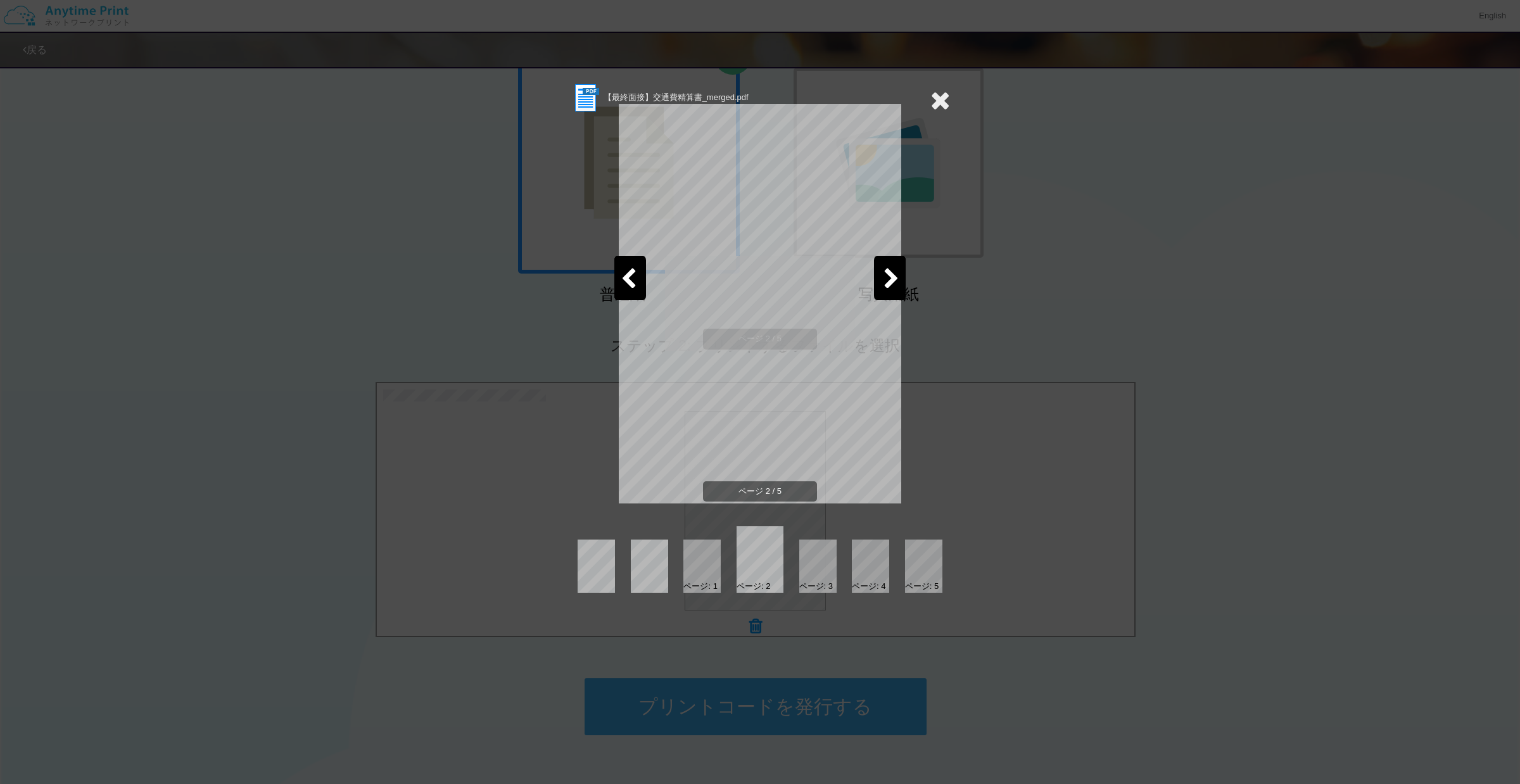 click at bounding box center [891, 279] 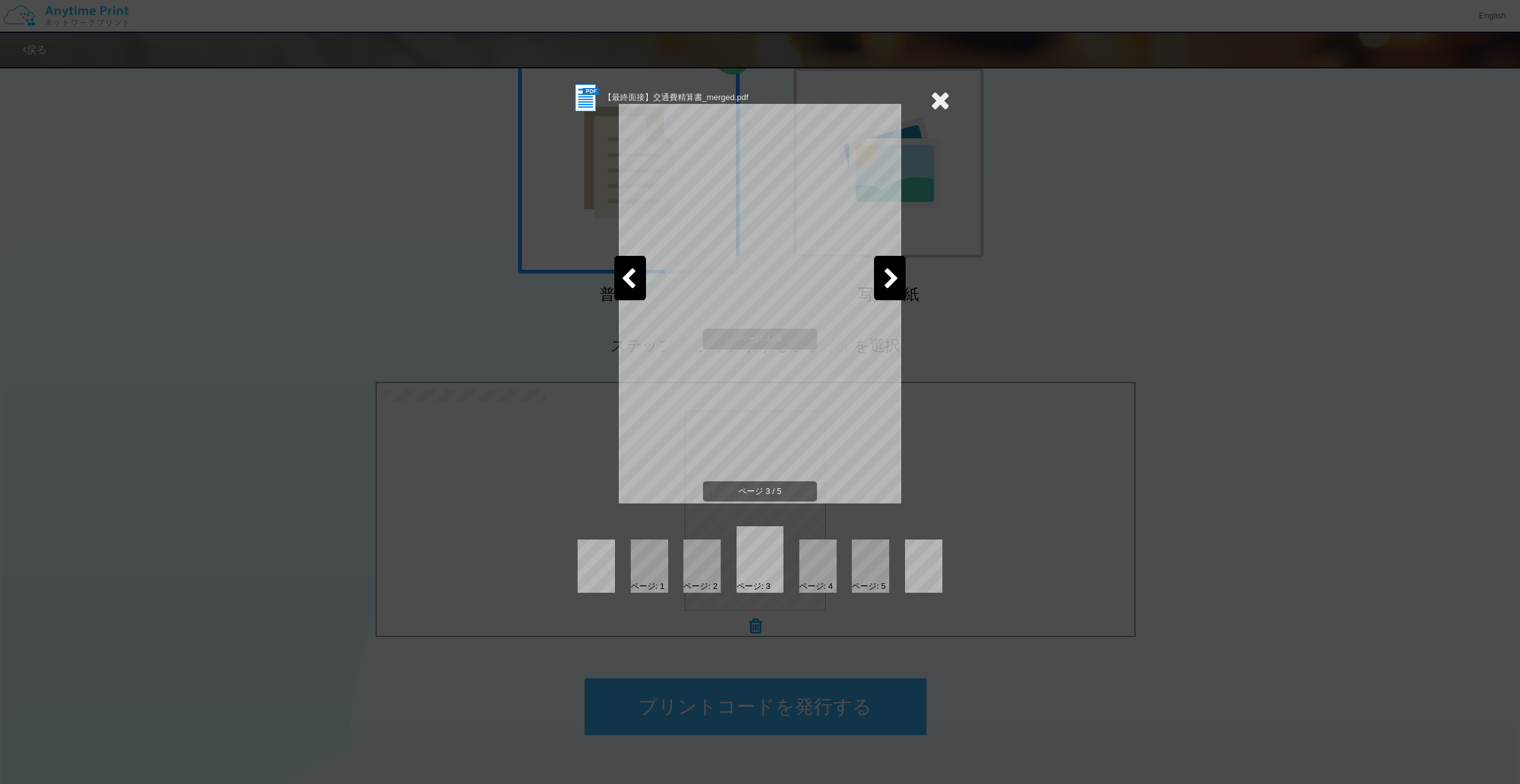 click at bounding box center [891, 279] 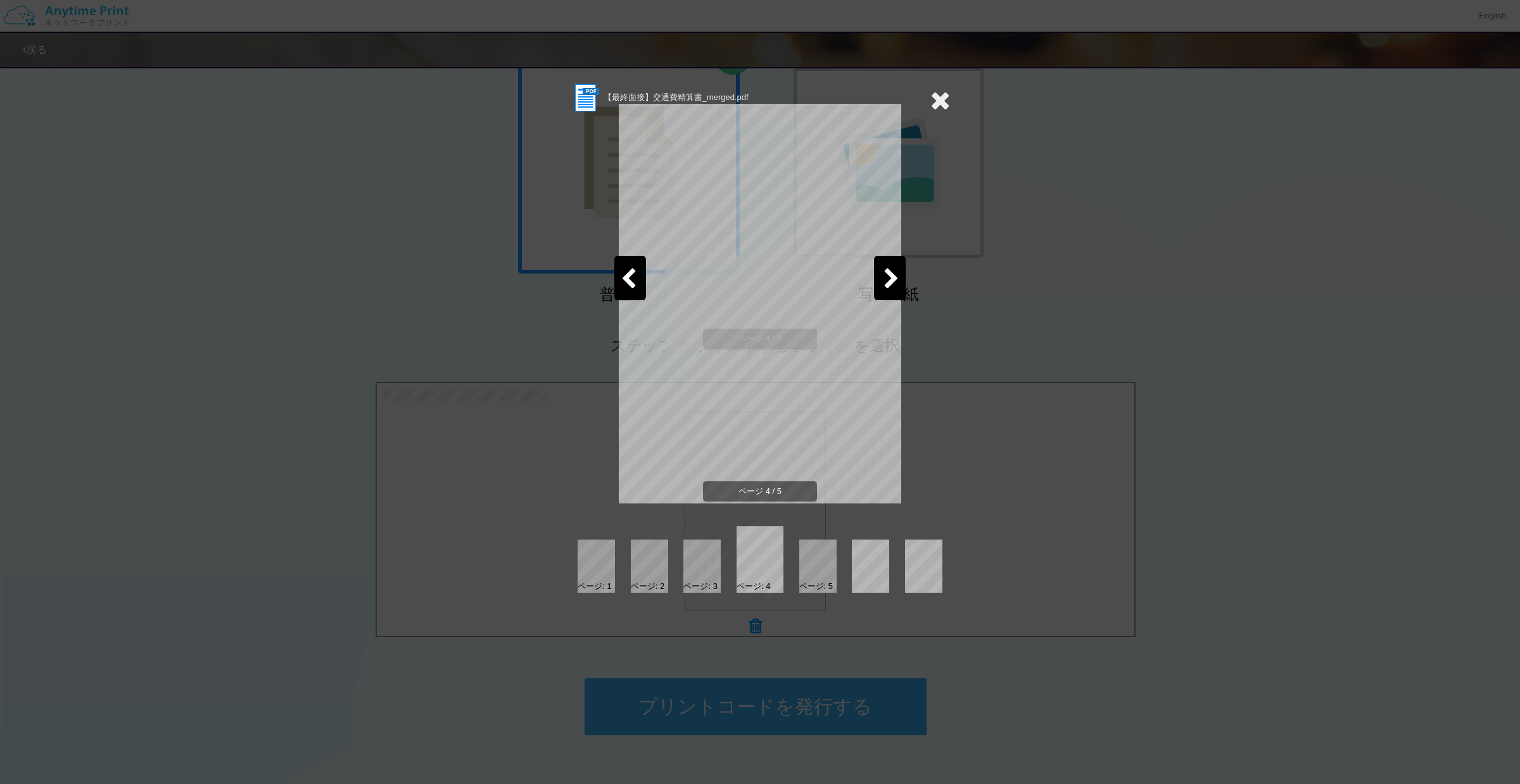 click at bounding box center (891, 279) 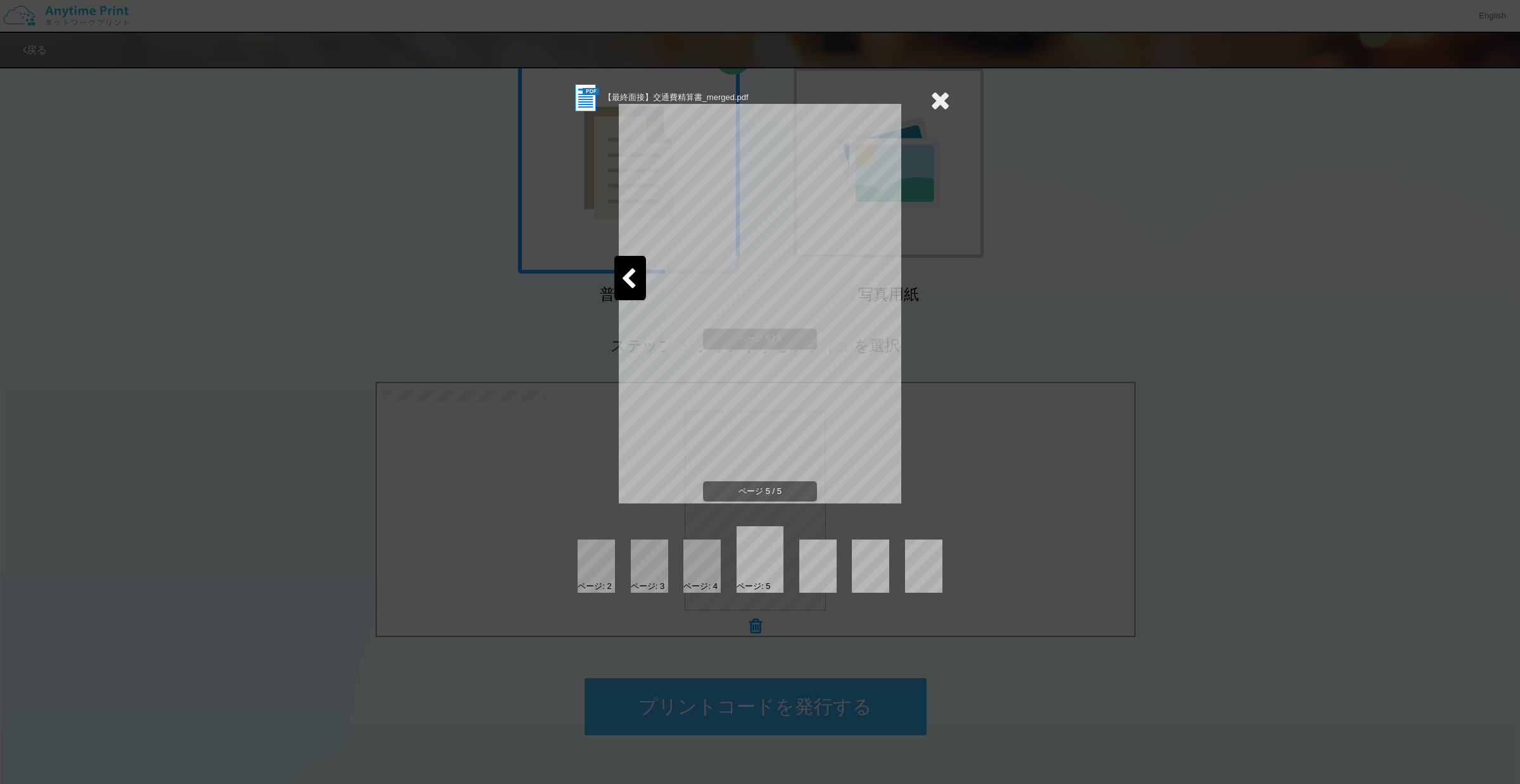 click at bounding box center (628, 279) 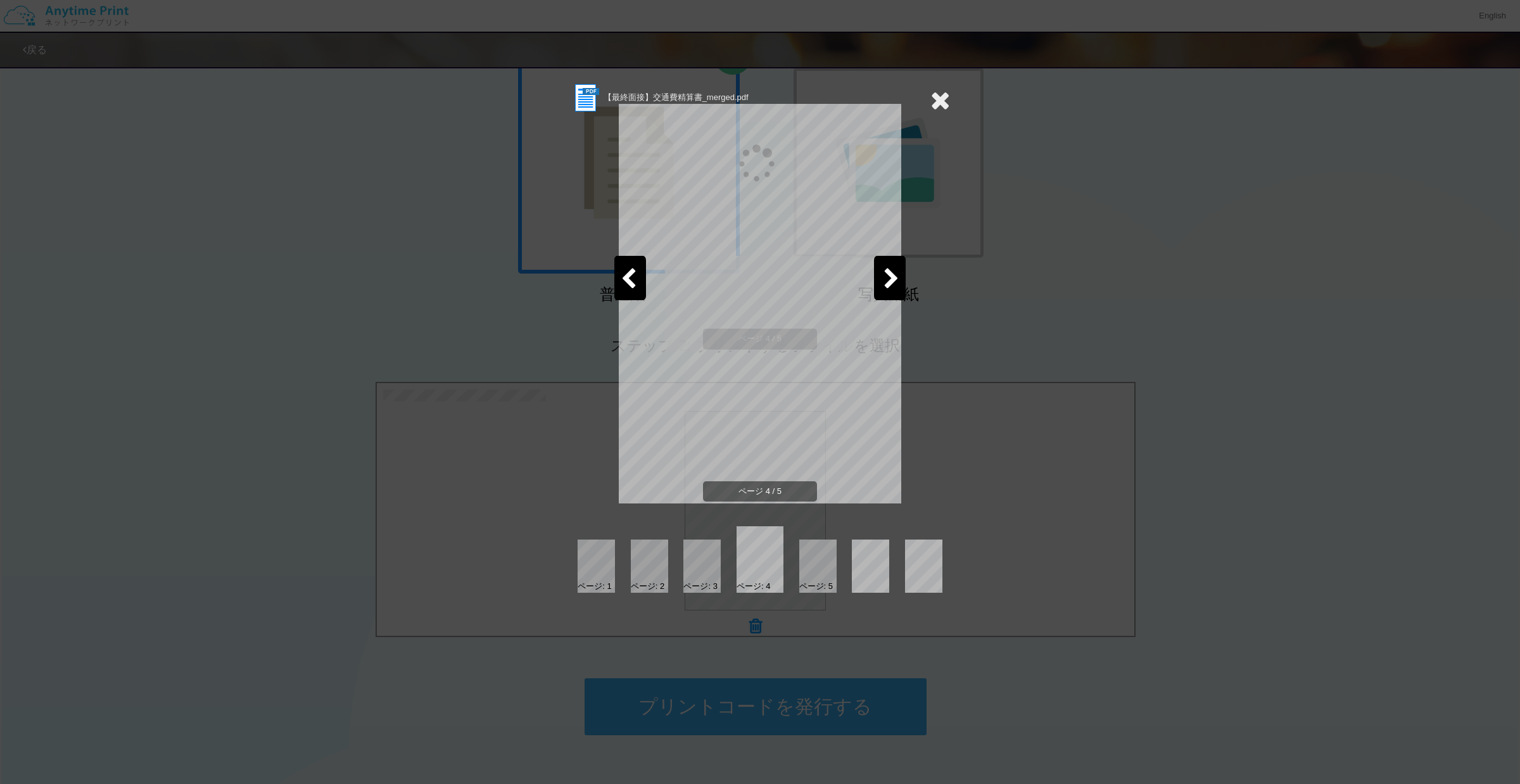 click at bounding box center [628, 279] 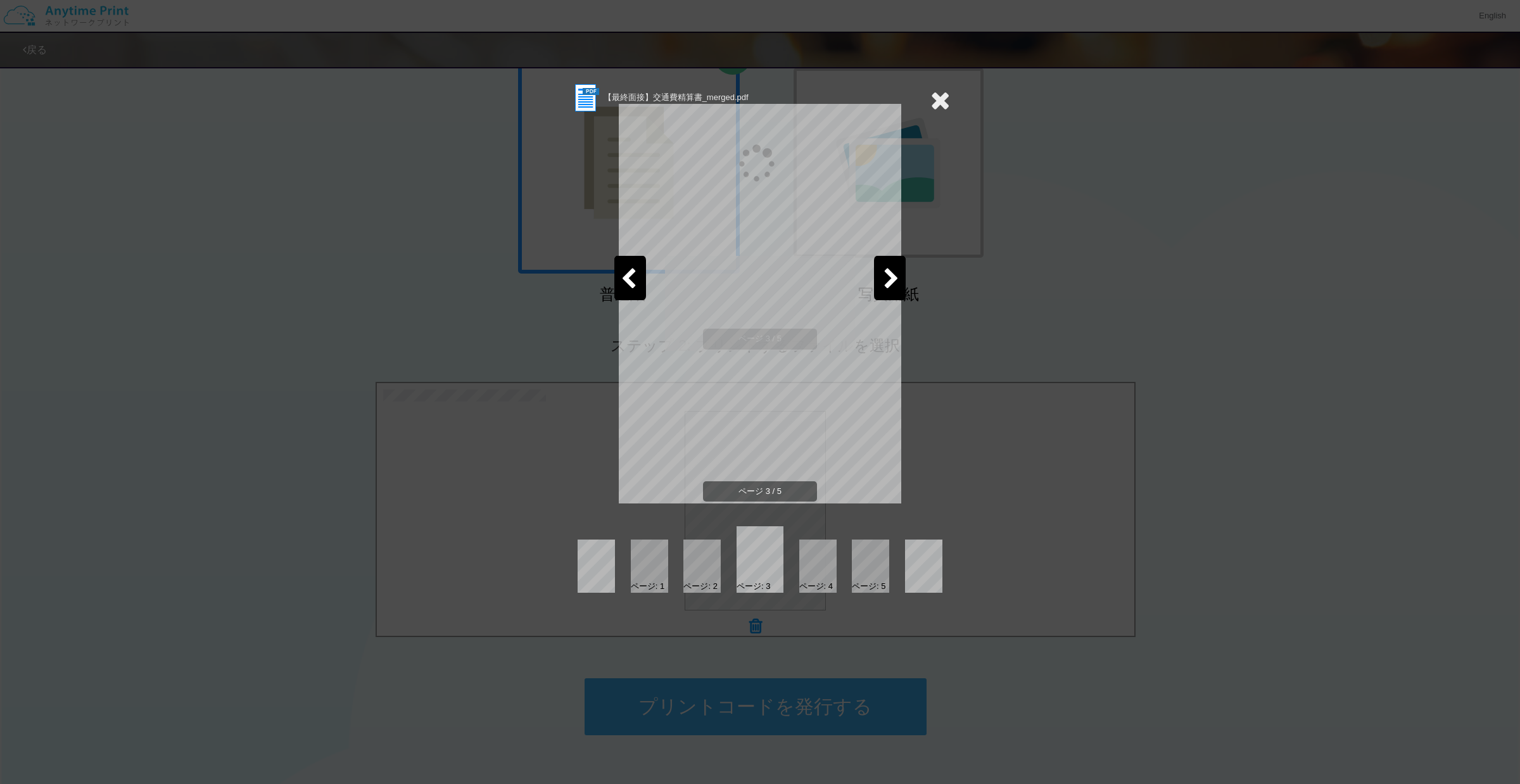 click at bounding box center [628, 279] 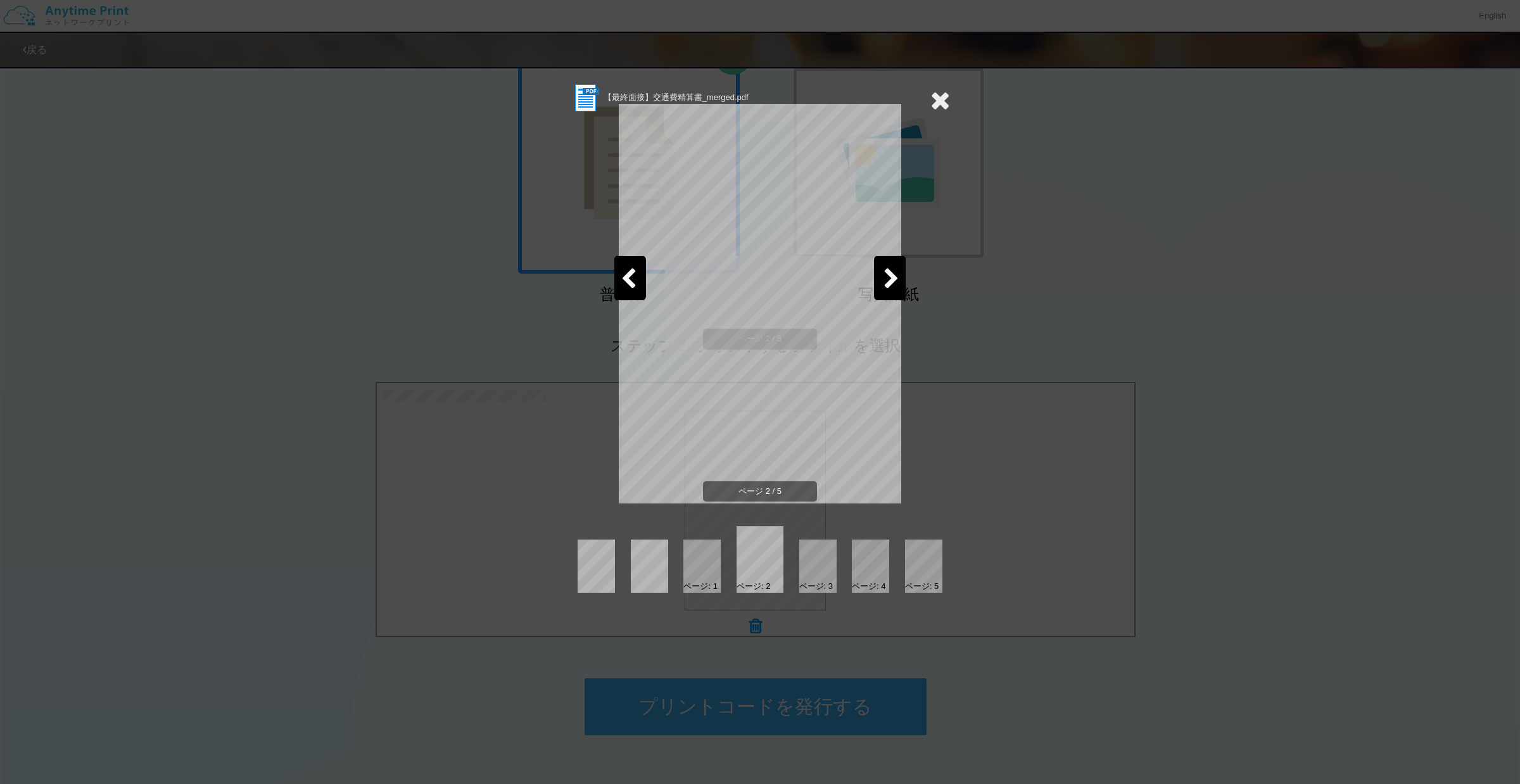 click at bounding box center [628, 279] 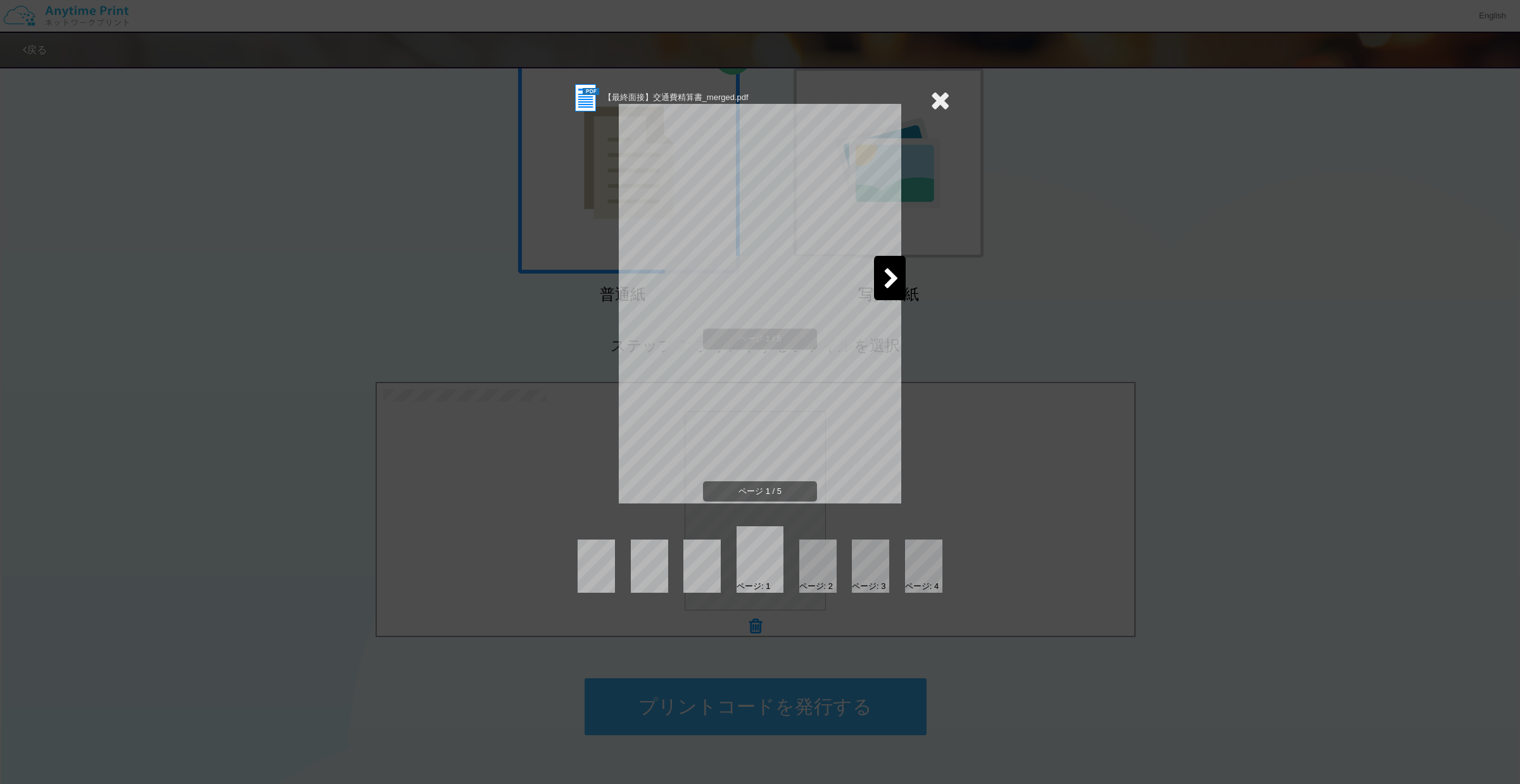 click at bounding box center (940, 100) 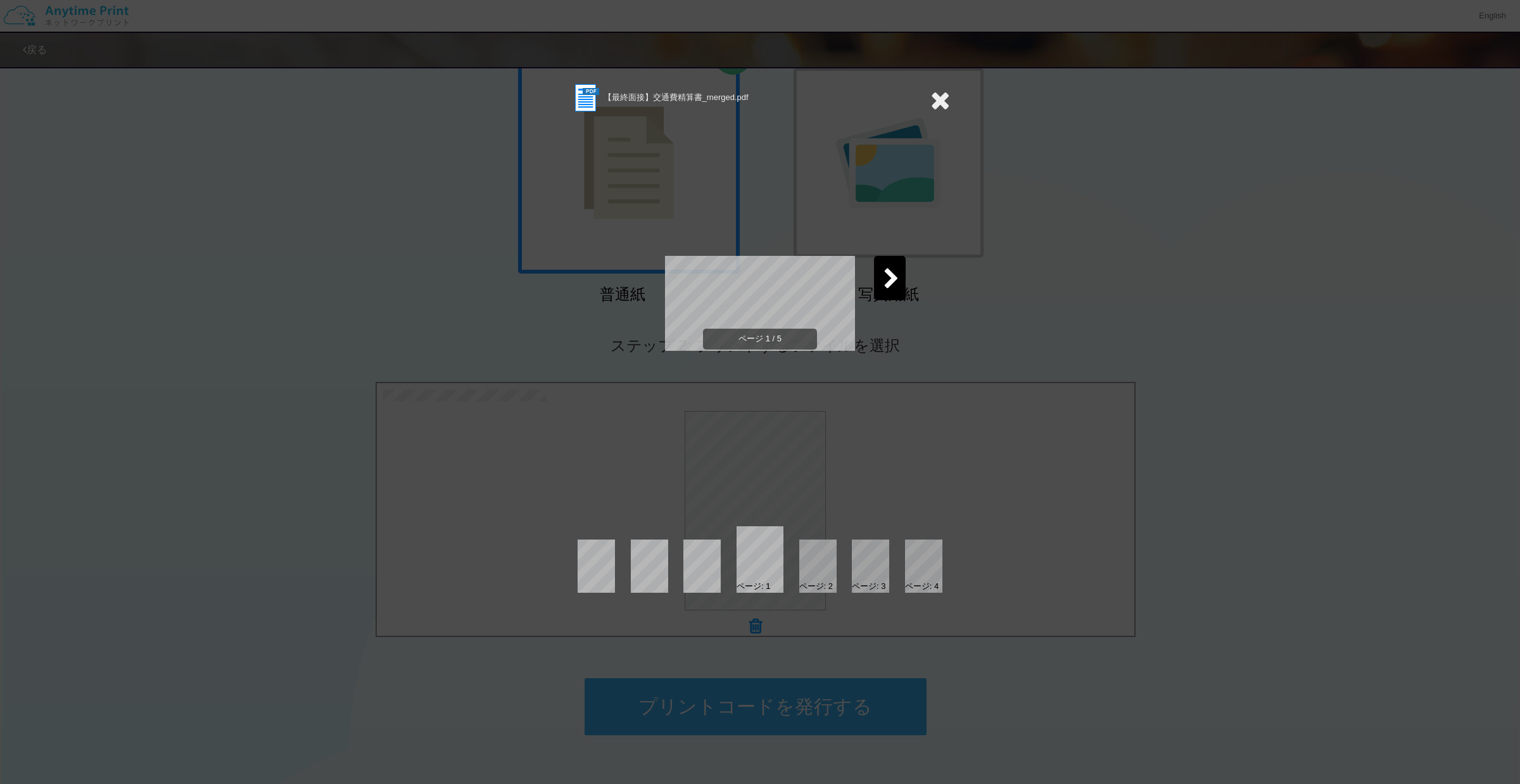 click on "【最終面接】交通費精算書_merged.pdf
ページ 1 / 5
ページ: 1
ページ: 2
ページ: 3
ページ: 4" at bounding box center (760, 392) 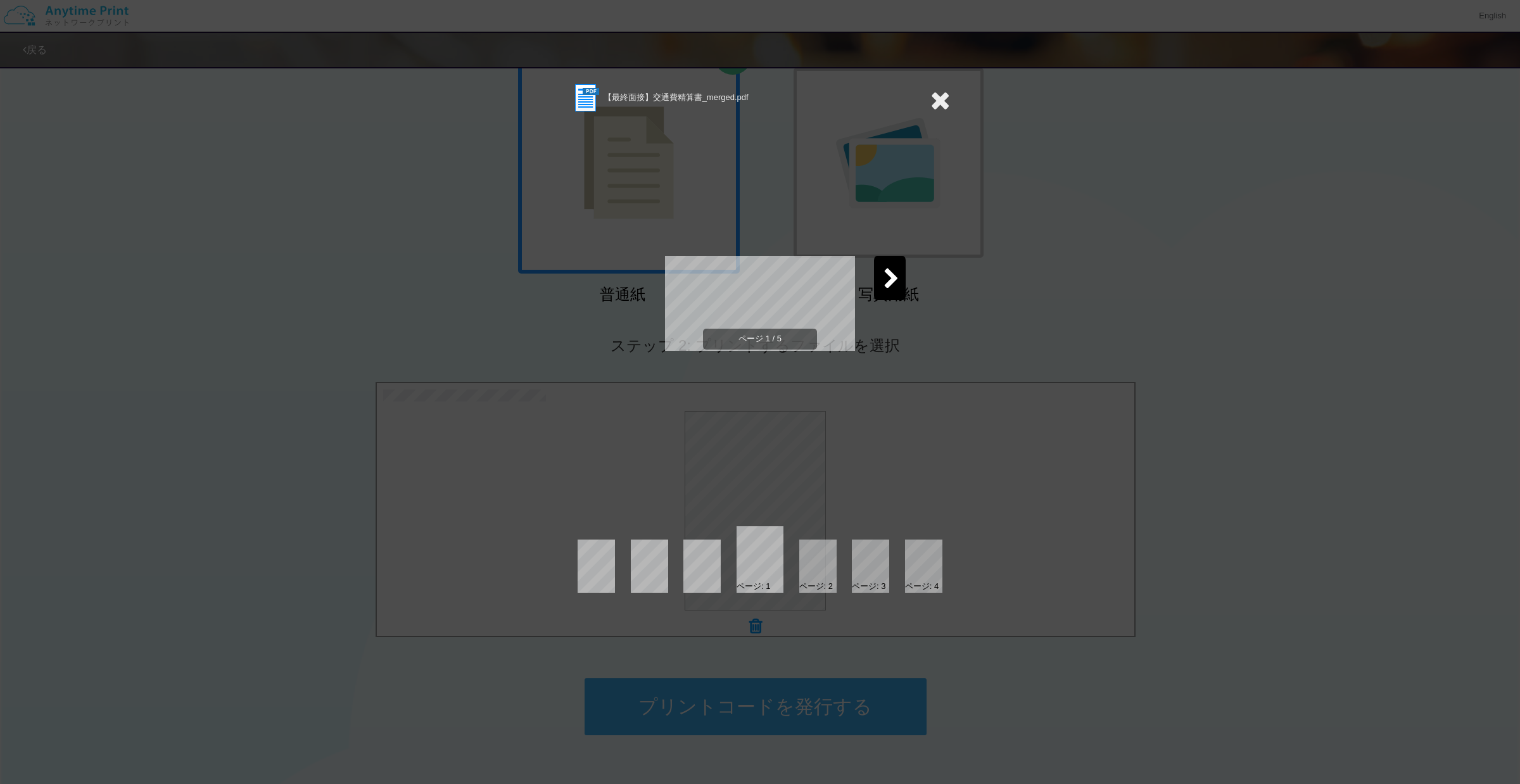 click at bounding box center (940, 100) 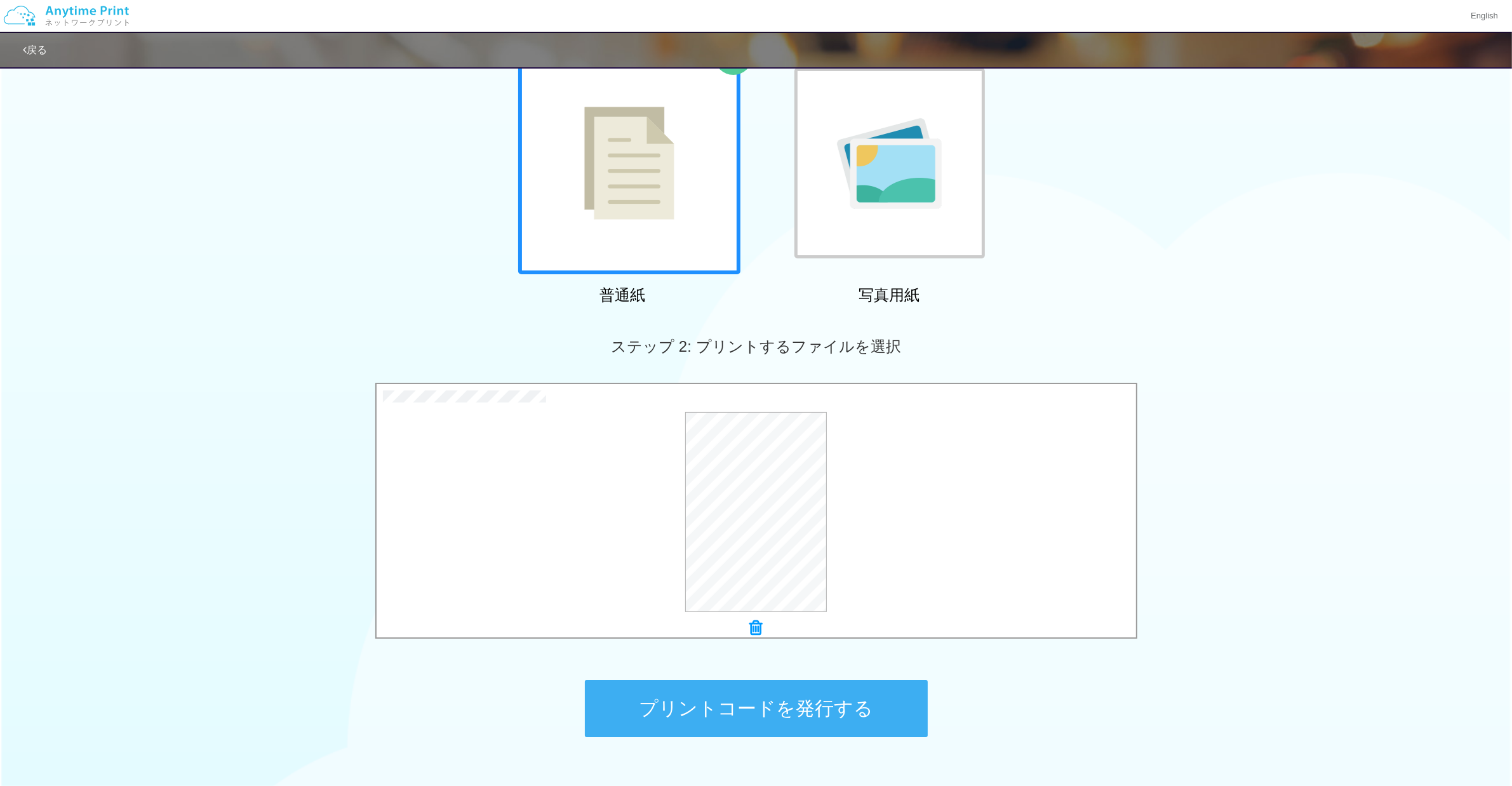 click on "プリントコードを発行する" at bounding box center (756, 709) 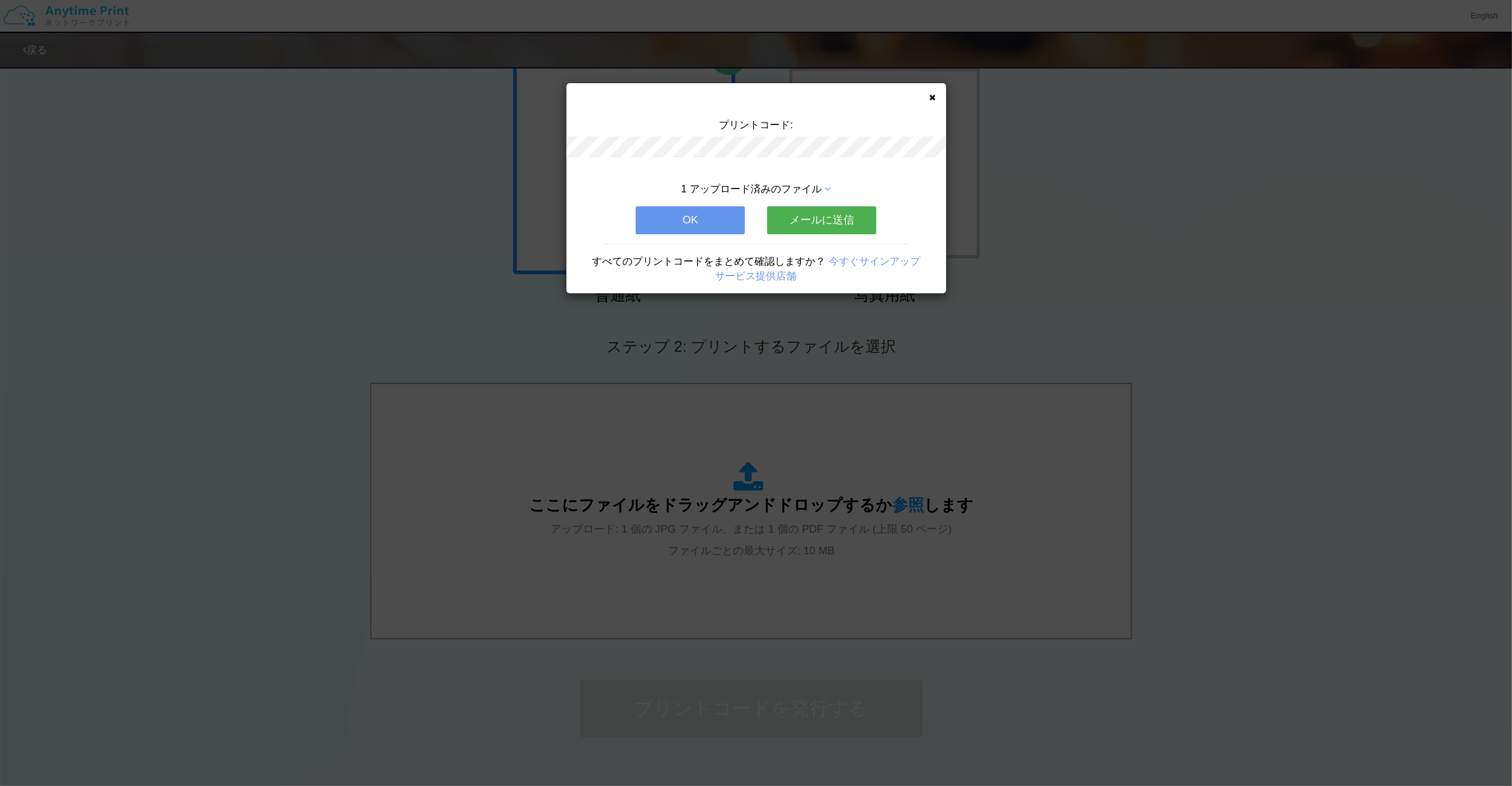 scroll, scrollTop: 0, scrollLeft: 0, axis: both 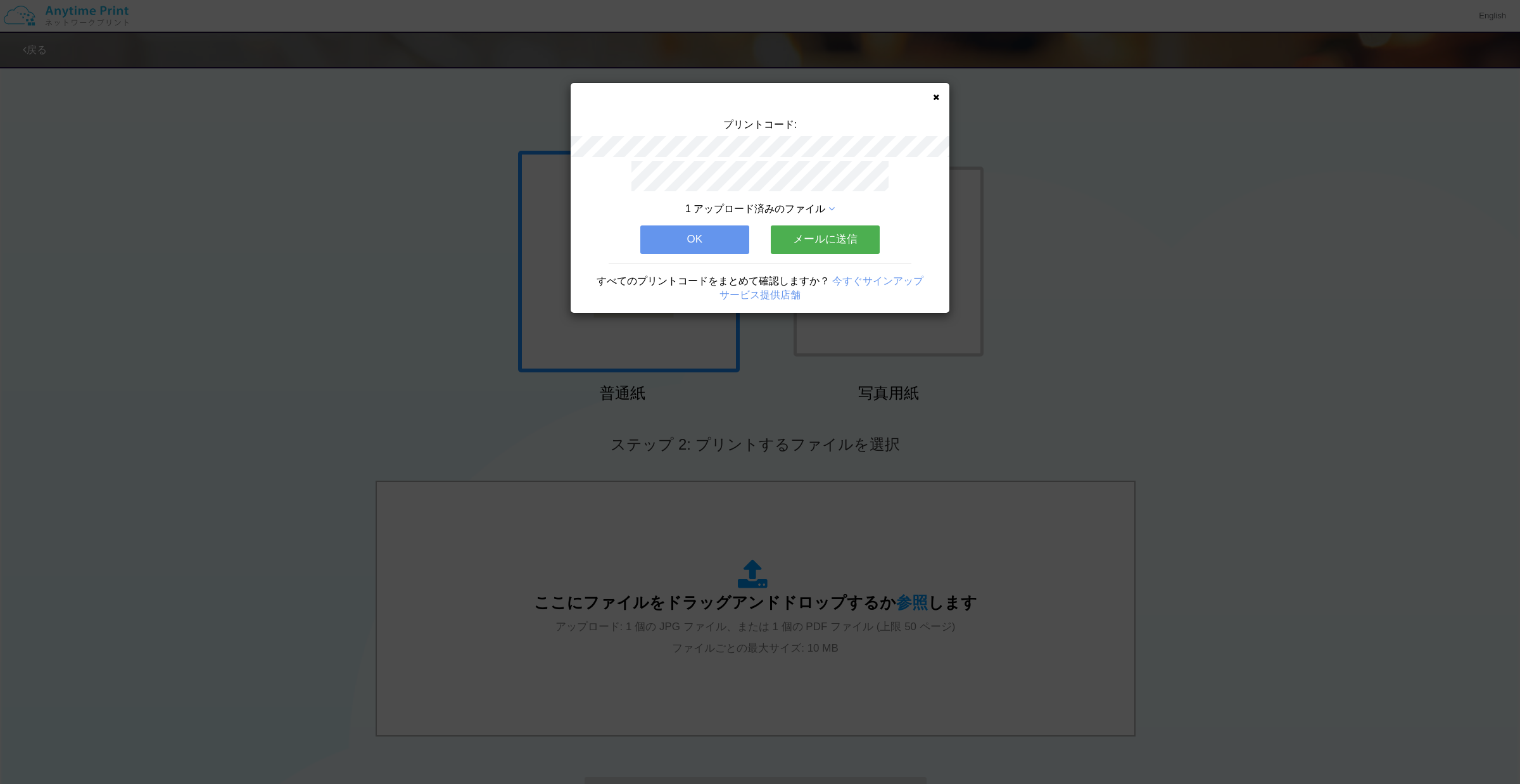 click on "OK" at bounding box center (695, 239) 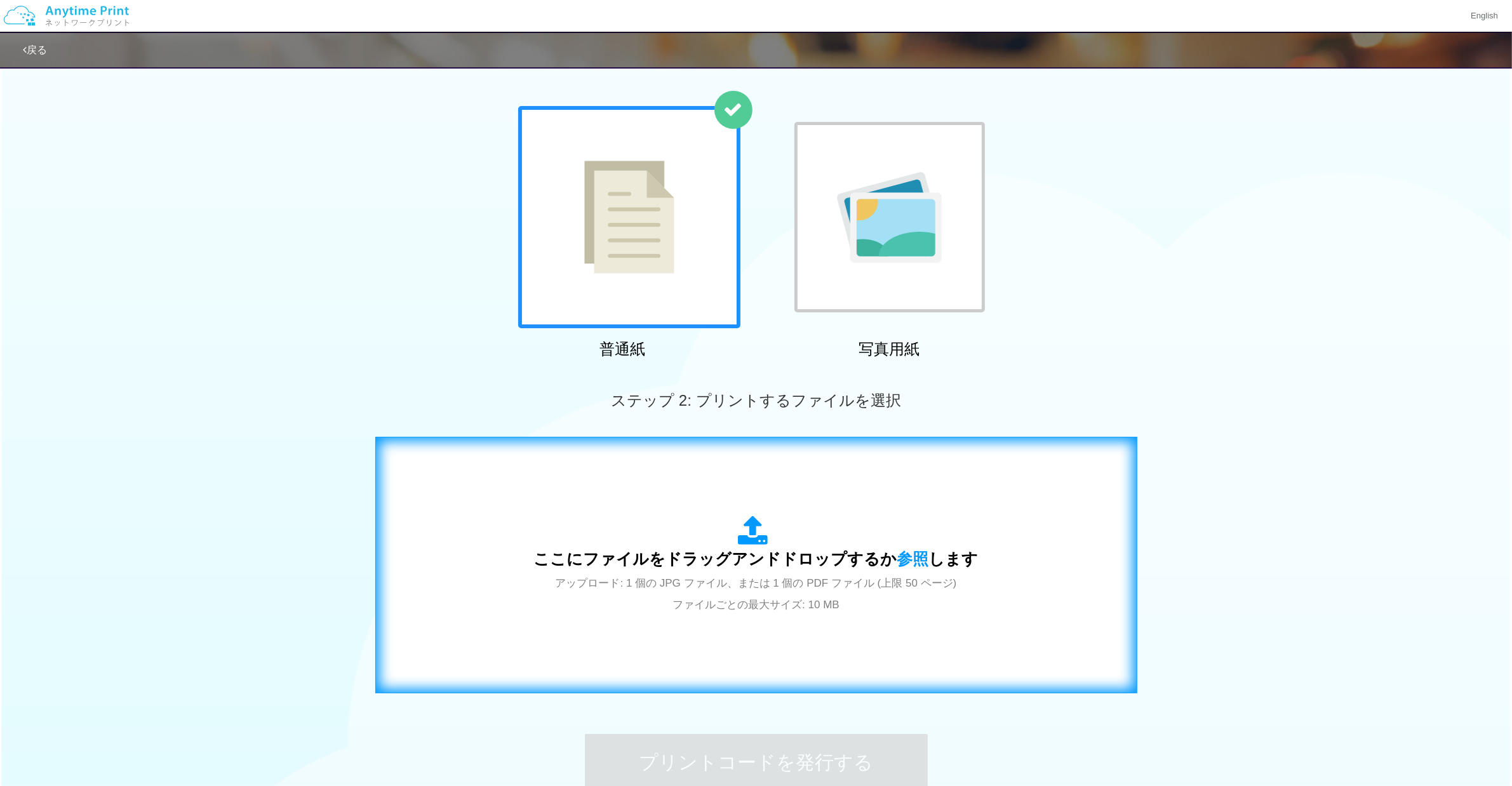 scroll, scrollTop: 179, scrollLeft: 0, axis: vertical 